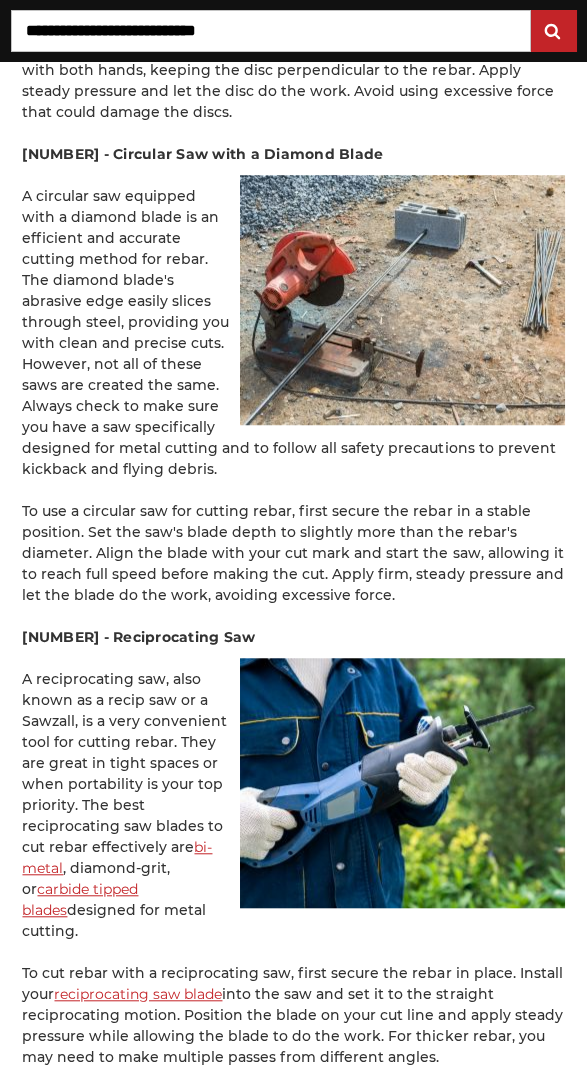 scroll, scrollTop: 3241, scrollLeft: 0, axis: vertical 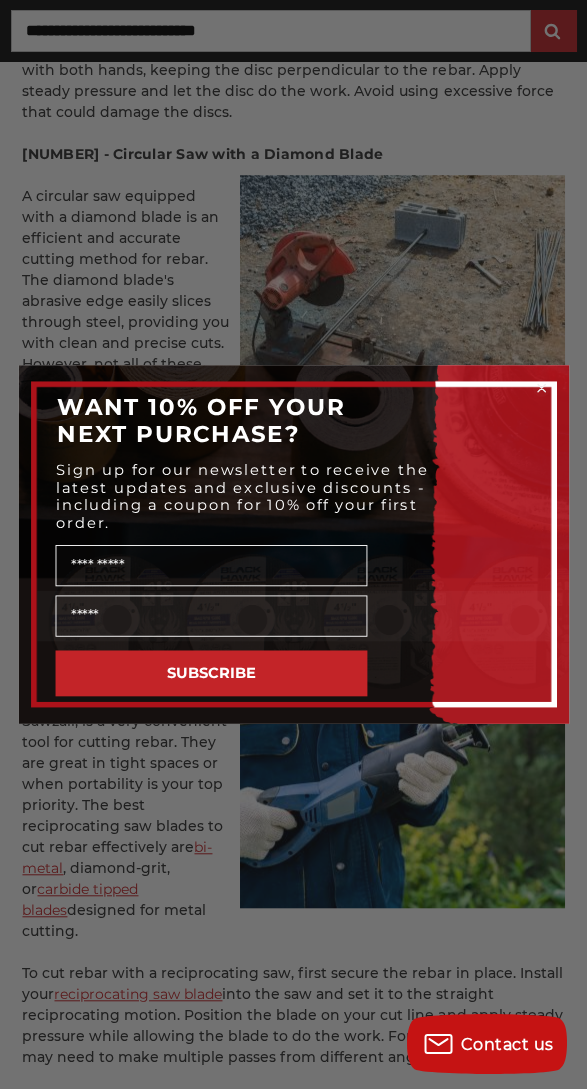 click on "SUBSCRIBE" at bounding box center [211, 673] 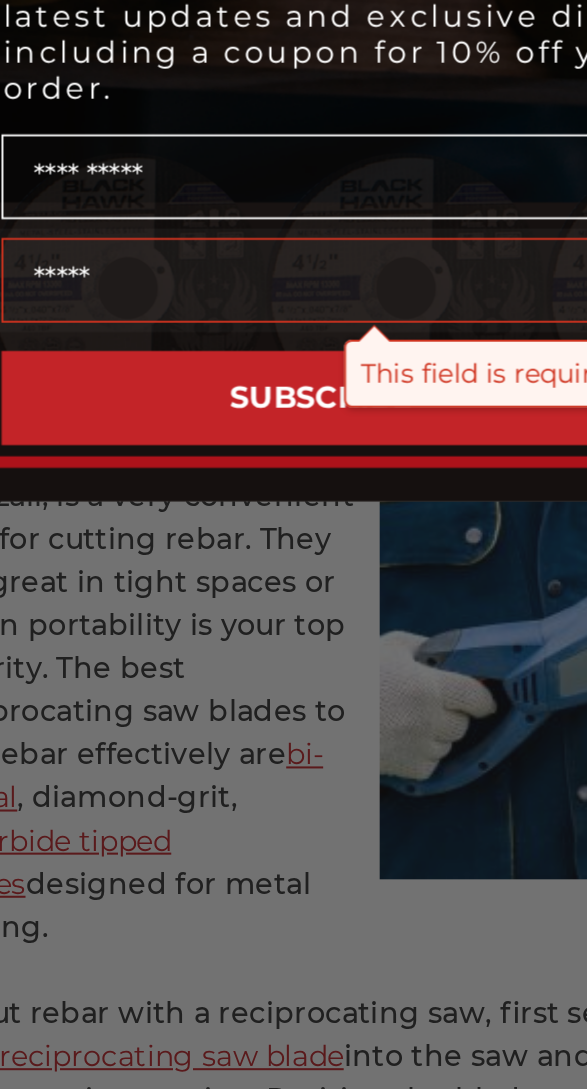 scroll, scrollTop: 0, scrollLeft: 0, axis: both 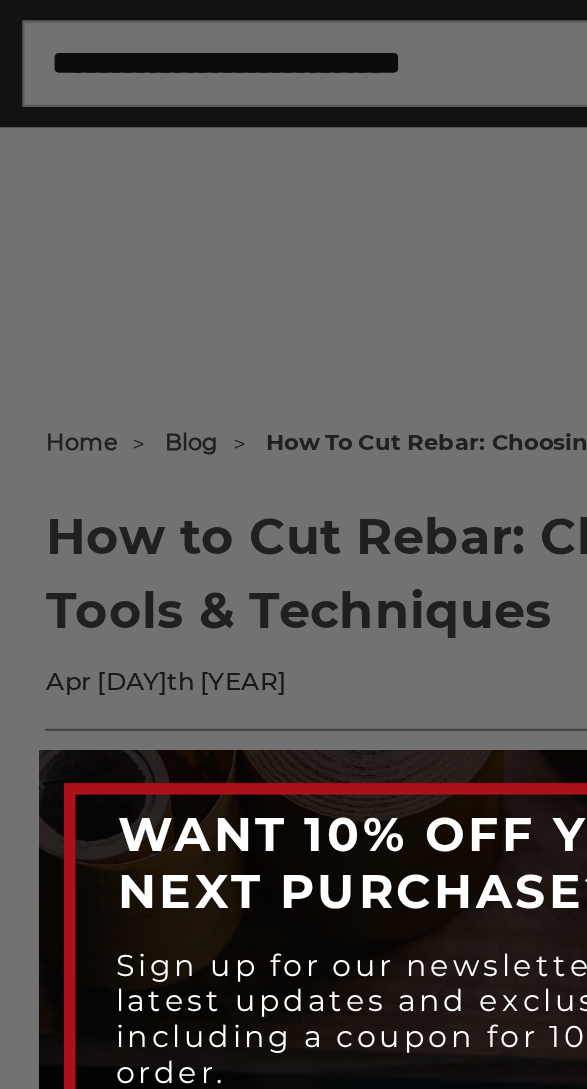 type on "**********" 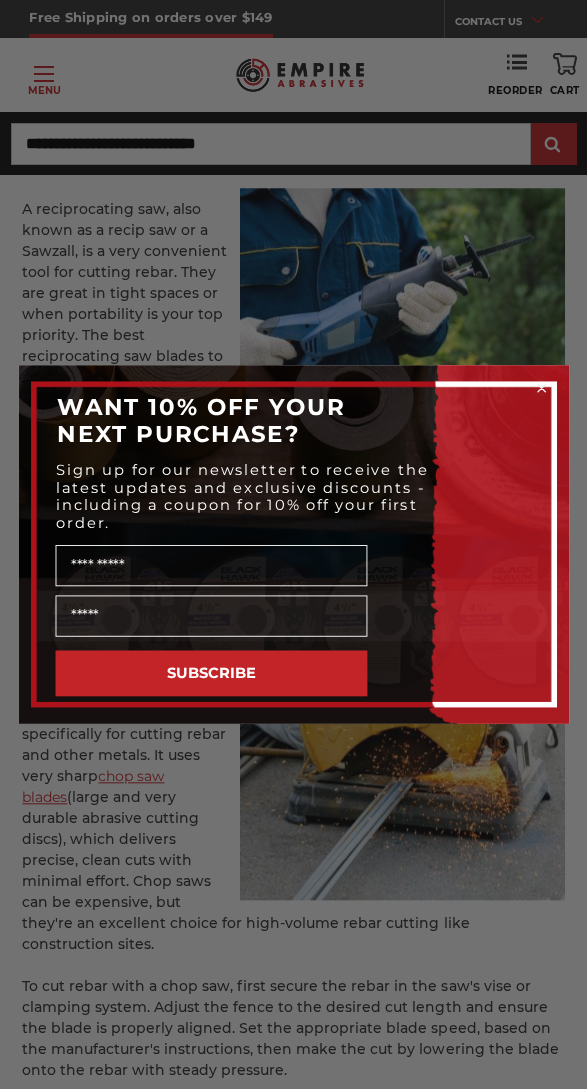 scroll, scrollTop: 3649, scrollLeft: 0, axis: vertical 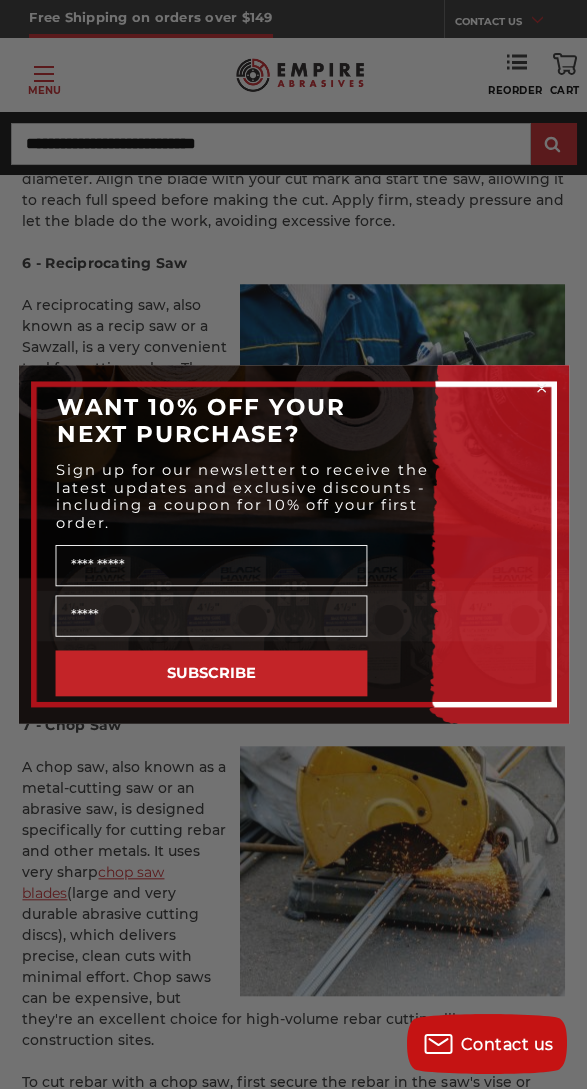 click on "Close dialog WANT 10% OFF YOUR NEXT PURCHASE? Sign up for our newsletter to receive the latest updates and exclusive discounts - including a coupon for 10% off your first order. Name SUBSCRIBE ******" at bounding box center [293, 544] 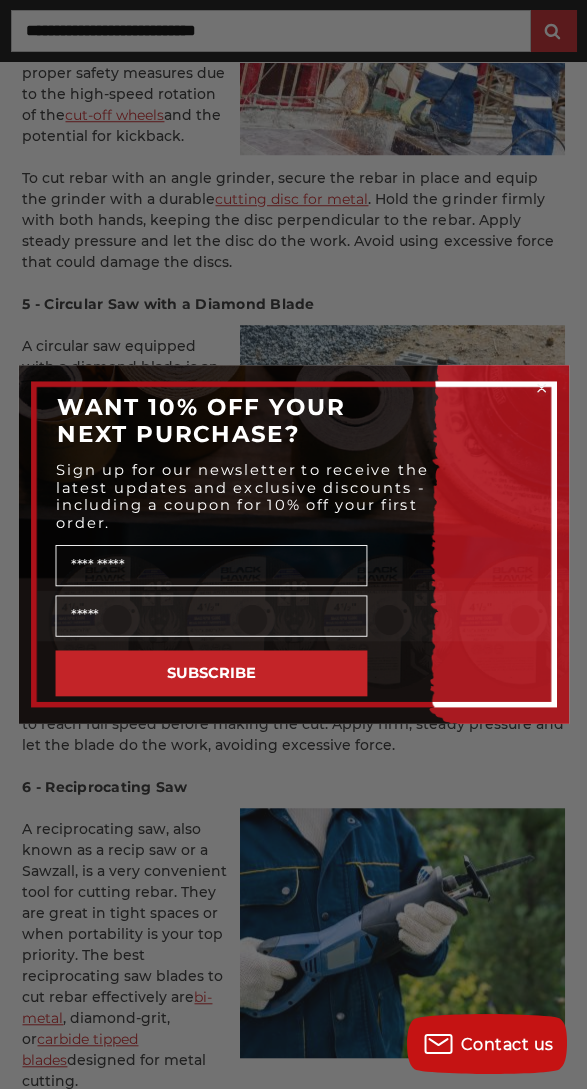 scroll, scrollTop: 3105, scrollLeft: 0, axis: vertical 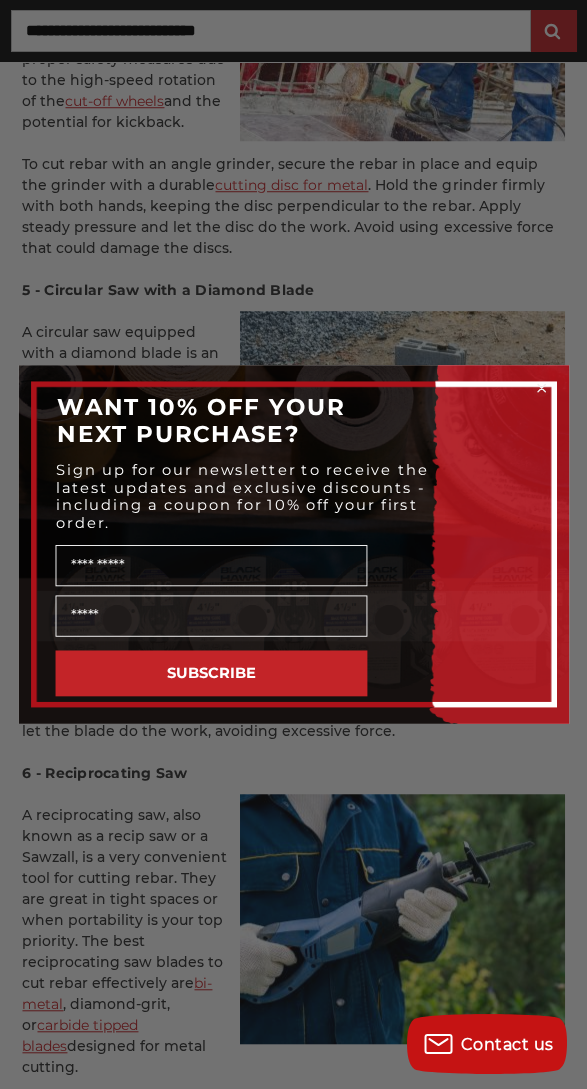 click on "Name" at bounding box center (211, 565) 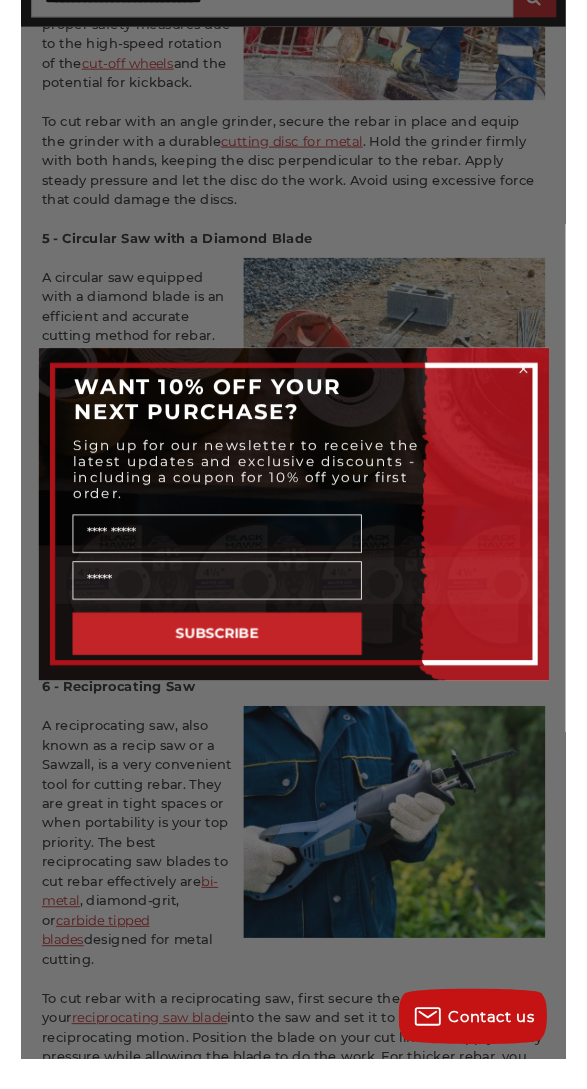 scroll, scrollTop: 3105, scrollLeft: 0, axis: vertical 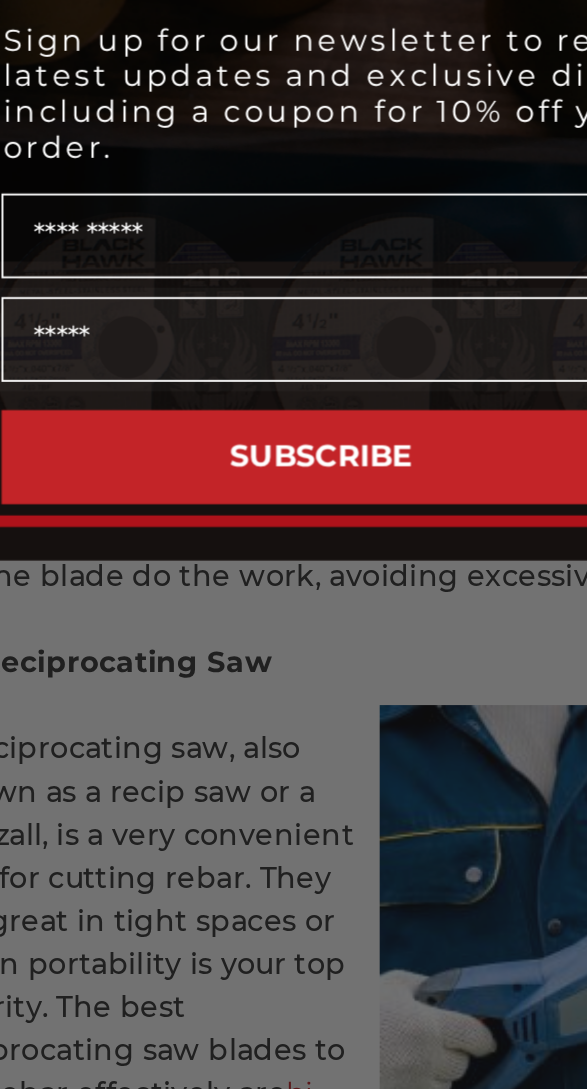 type on "*******" 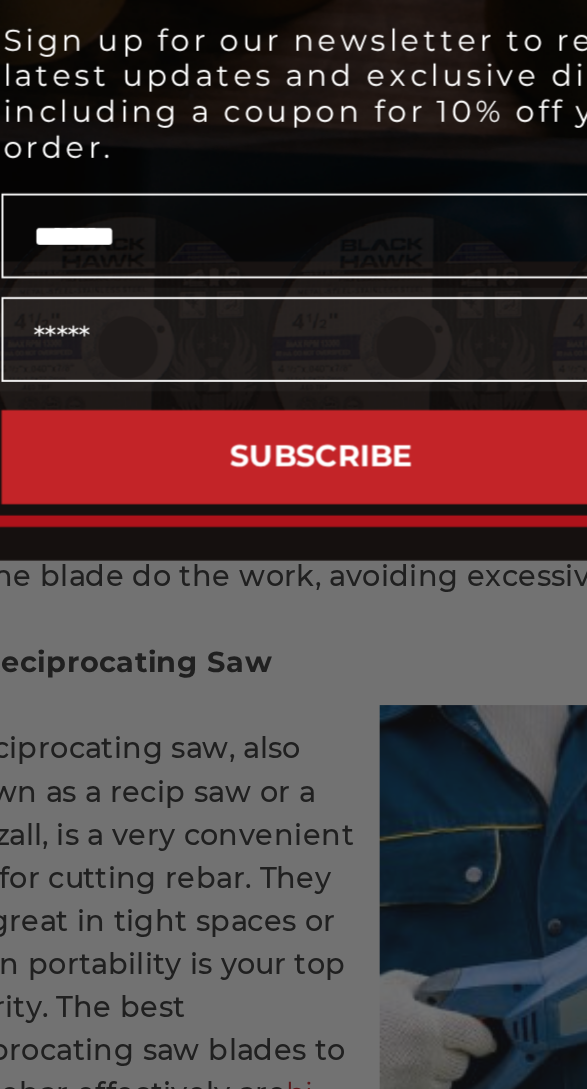 click at bounding box center [211, 615] 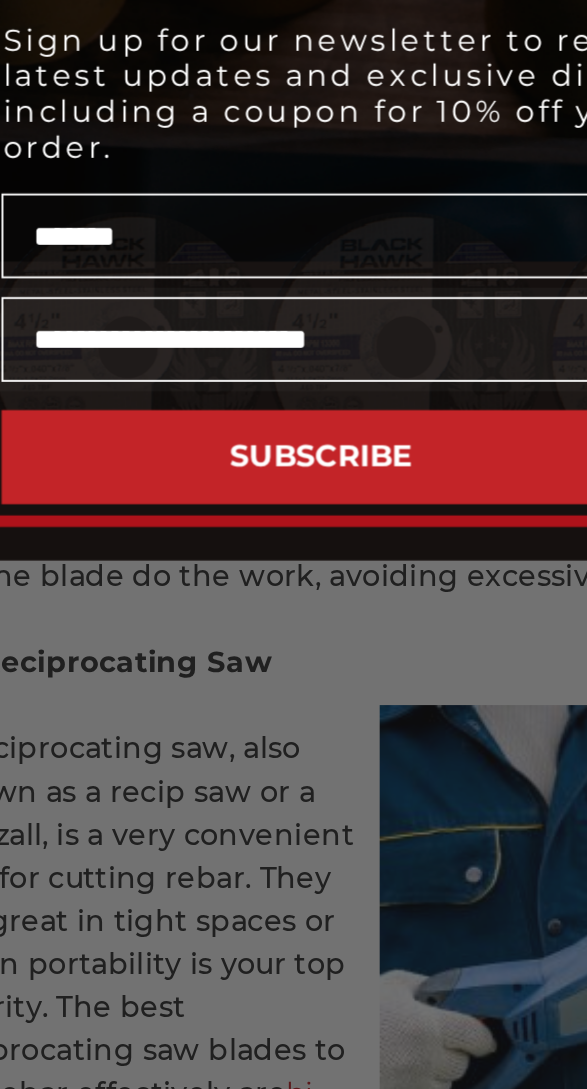 click on "SUBSCRIBE" at bounding box center [211, 673] 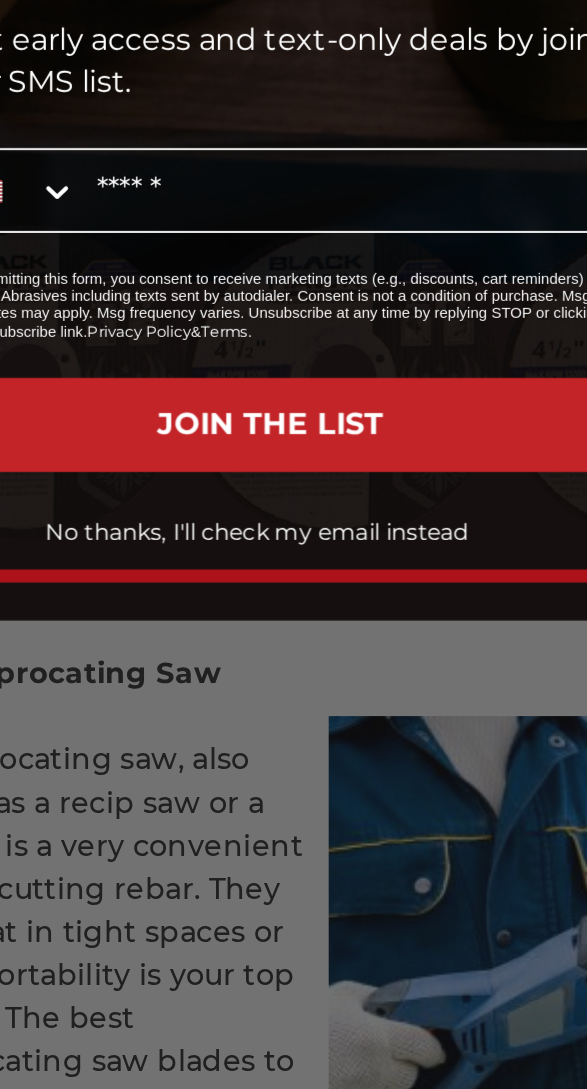 scroll, scrollTop: 3105, scrollLeft: 0, axis: vertical 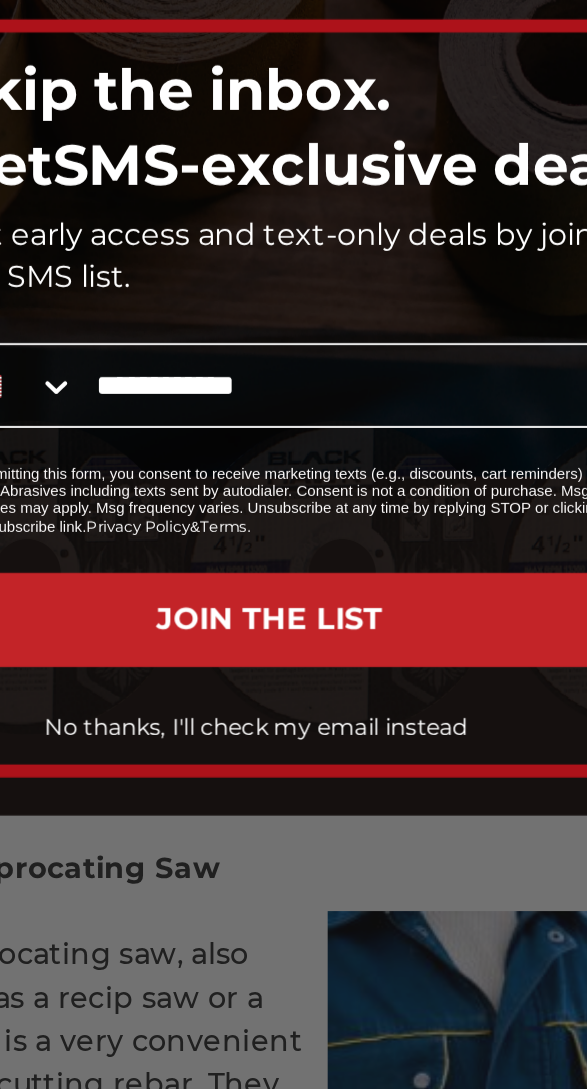 type on "**********" 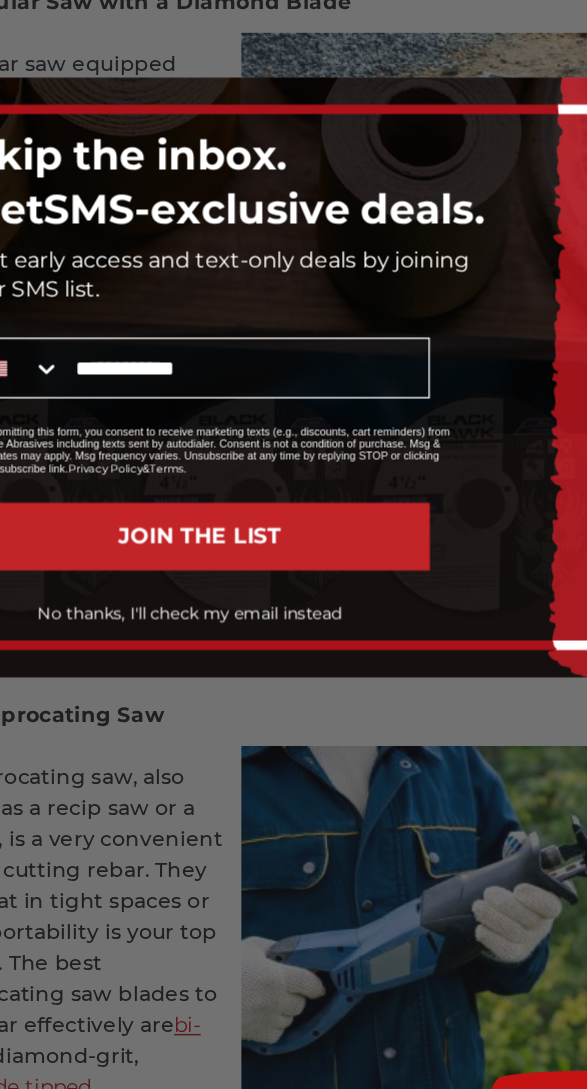 scroll, scrollTop: 3105, scrollLeft: 0, axis: vertical 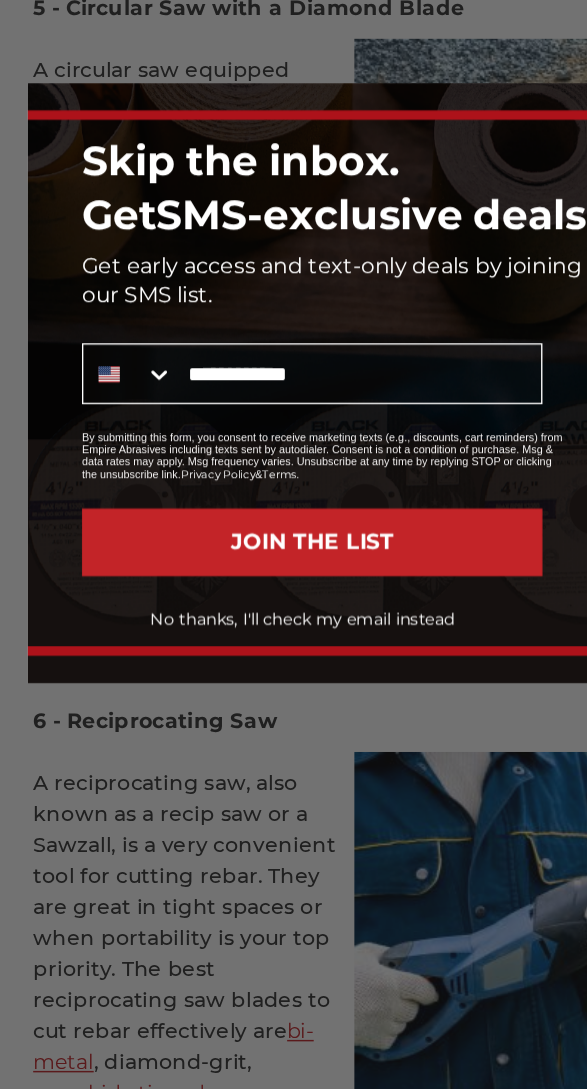click on "JOIN THE LIST" at bounding box center (211, 653) 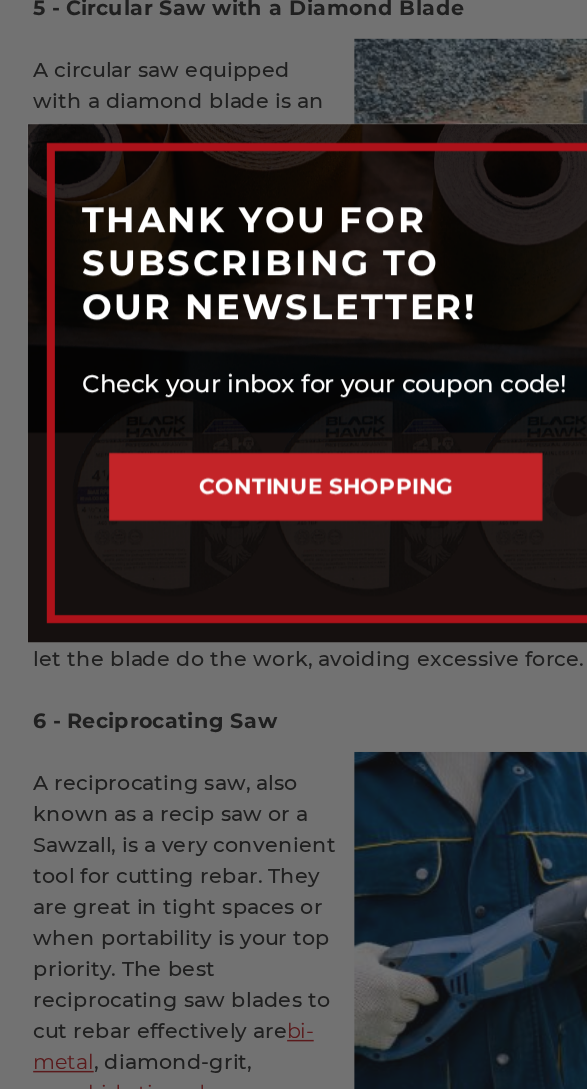 click on "CONTINUE SHOPPING" at bounding box center (220, 615) 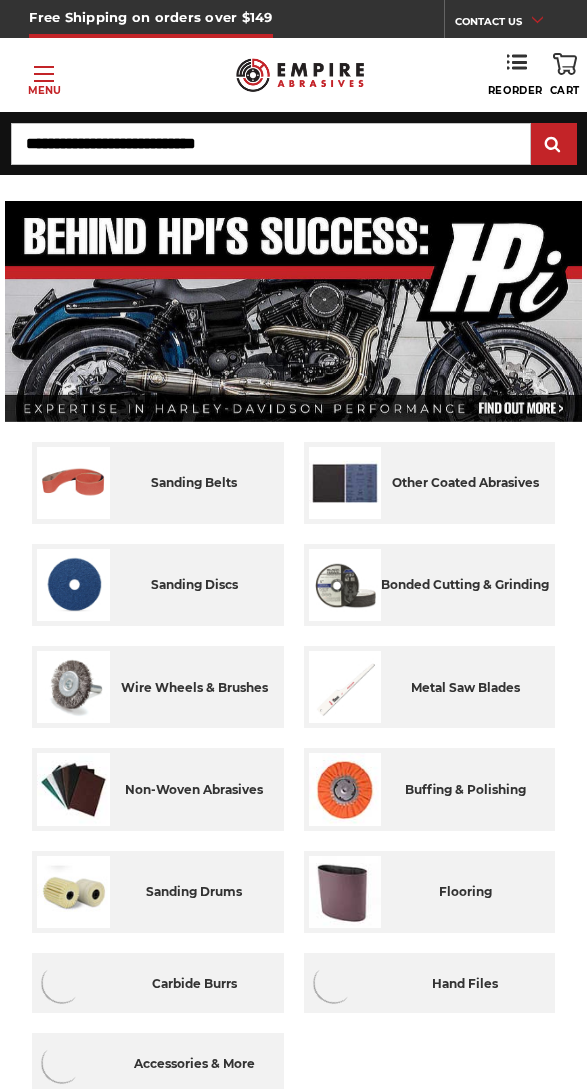 scroll, scrollTop: 0, scrollLeft: 0, axis: both 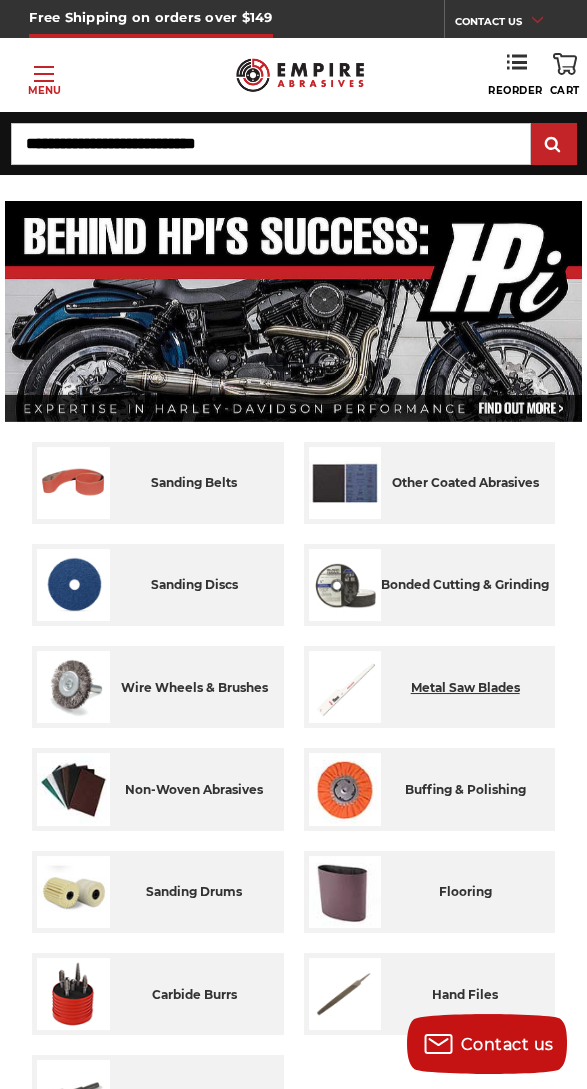 click on "metal saw blades" at bounding box center [465, 687] 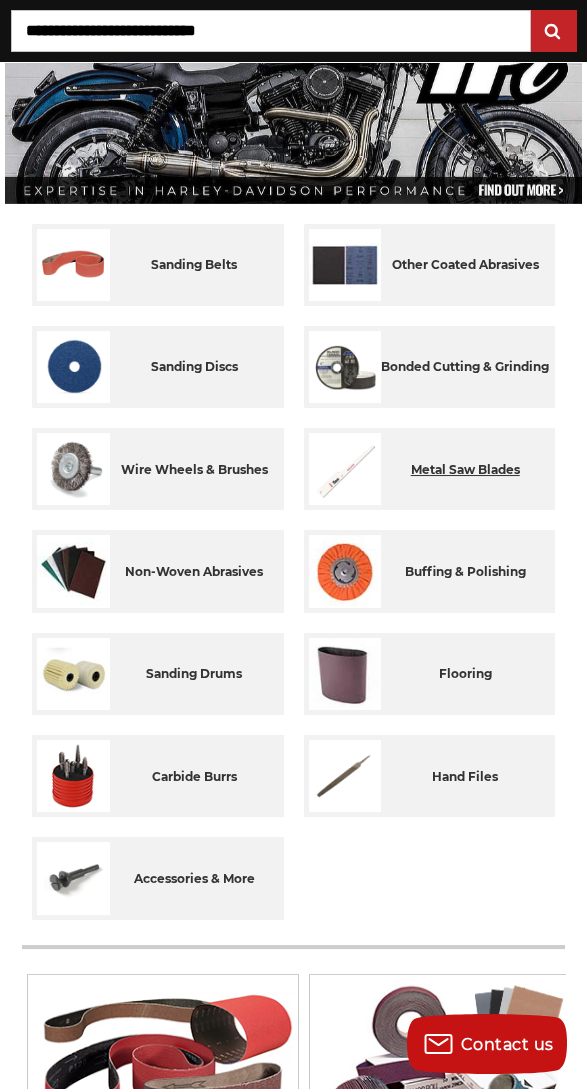 scroll, scrollTop: 246, scrollLeft: 0, axis: vertical 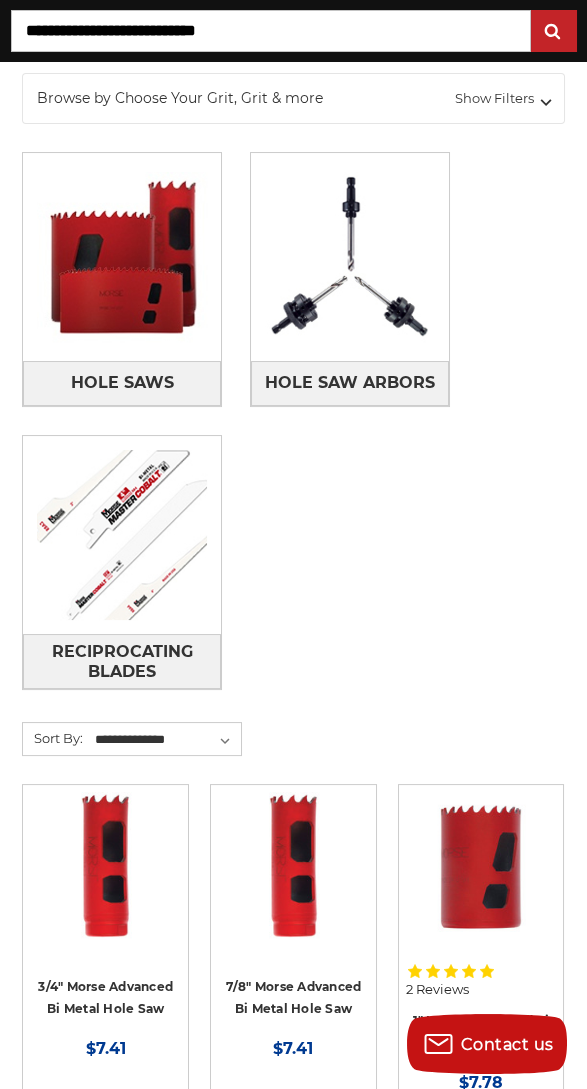 click at bounding box center (122, 535) 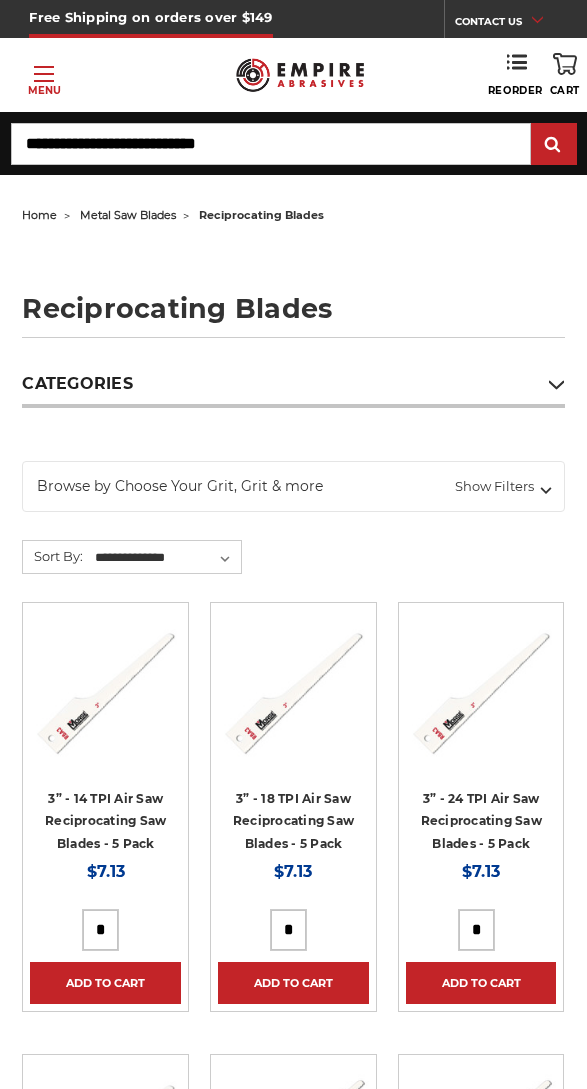 scroll, scrollTop: 0, scrollLeft: 0, axis: both 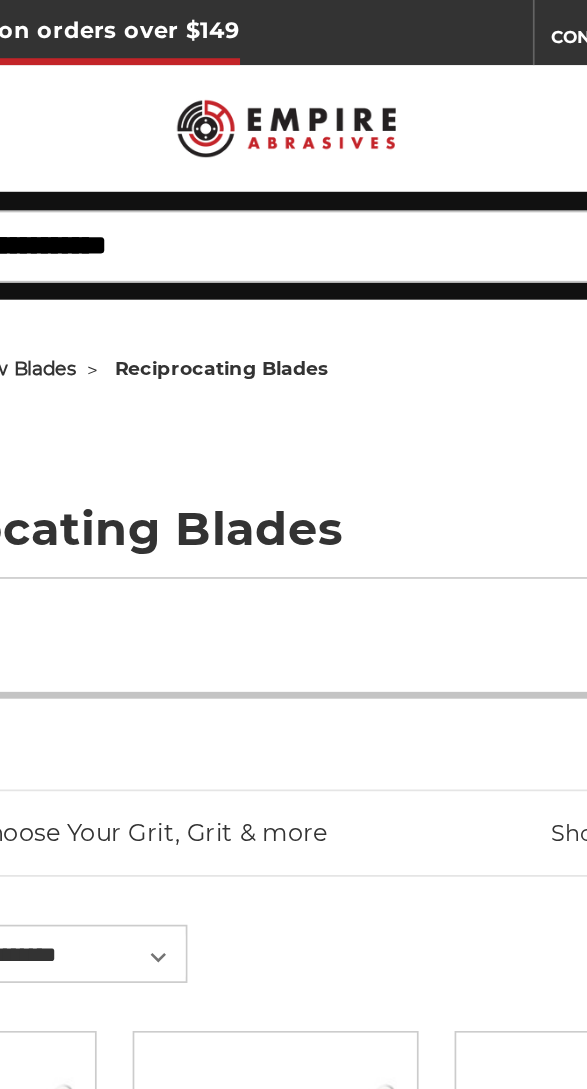 click on "Search" at bounding box center [271, 144] 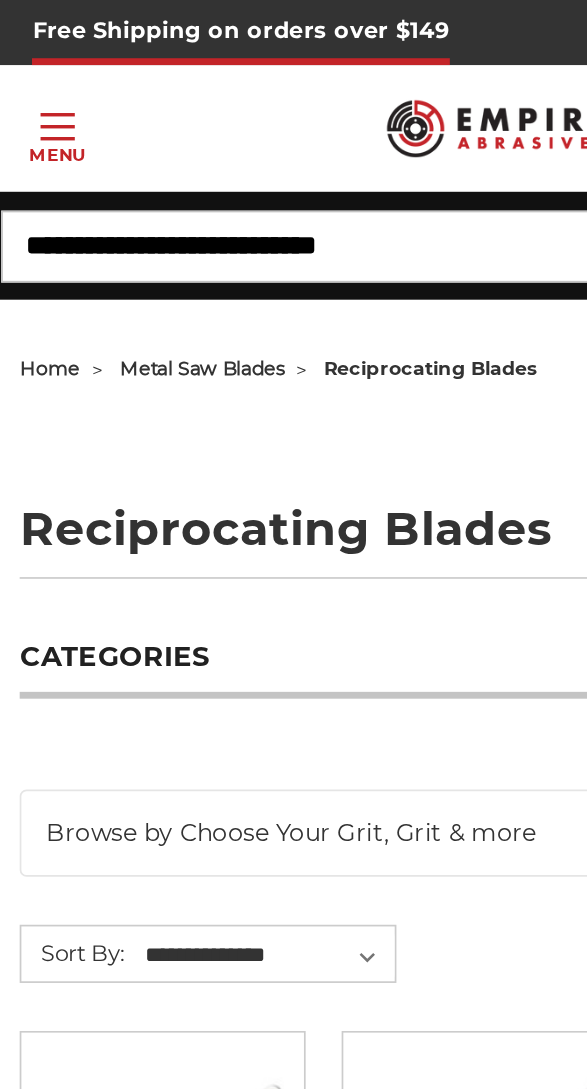 click on "Toggle menu
Menu" at bounding box center [44, 75] 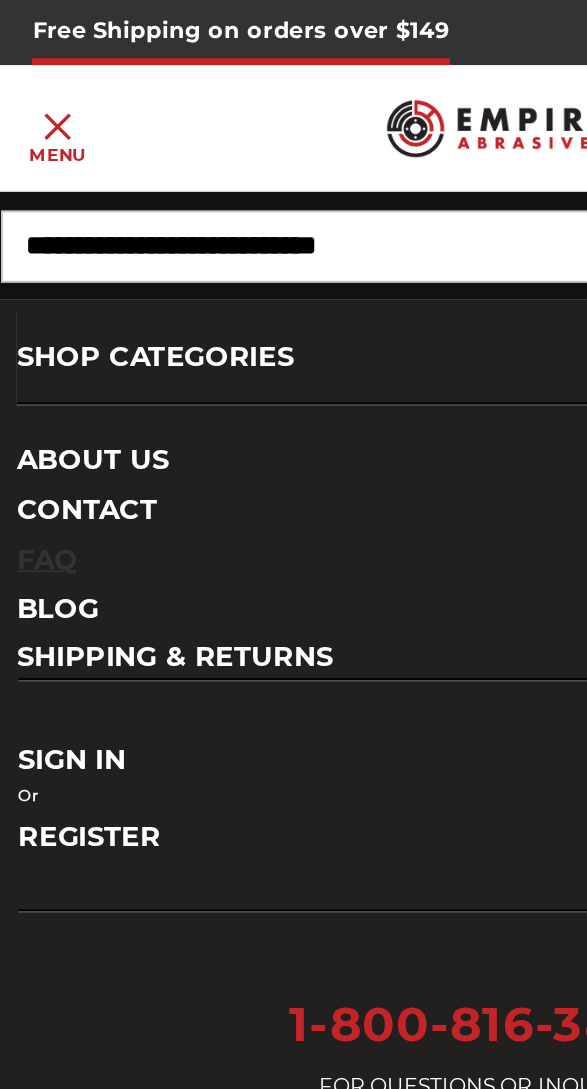 click on "faq" at bounding box center [293, 326] 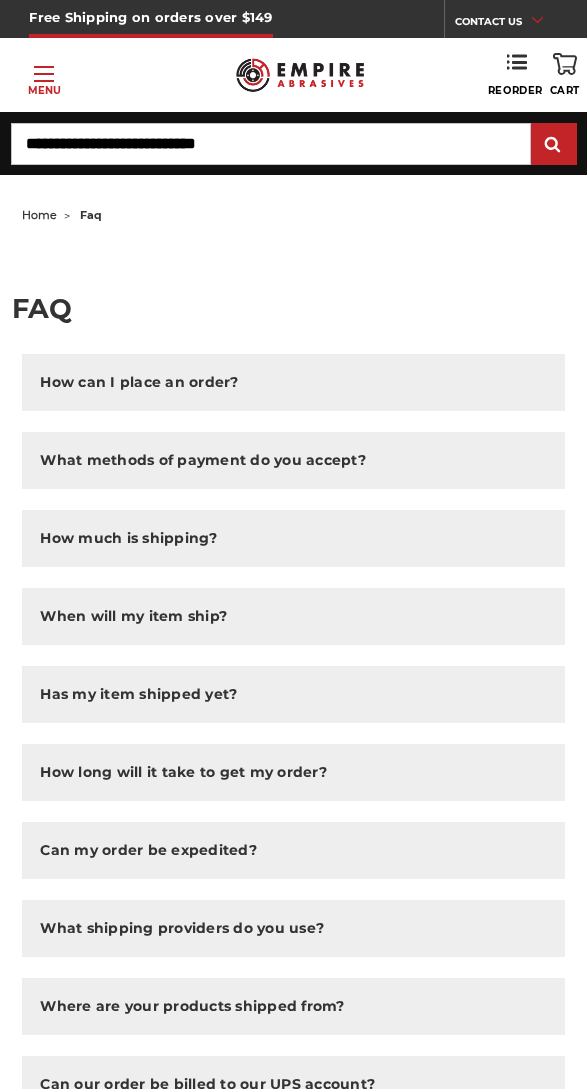scroll, scrollTop: 0, scrollLeft: 0, axis: both 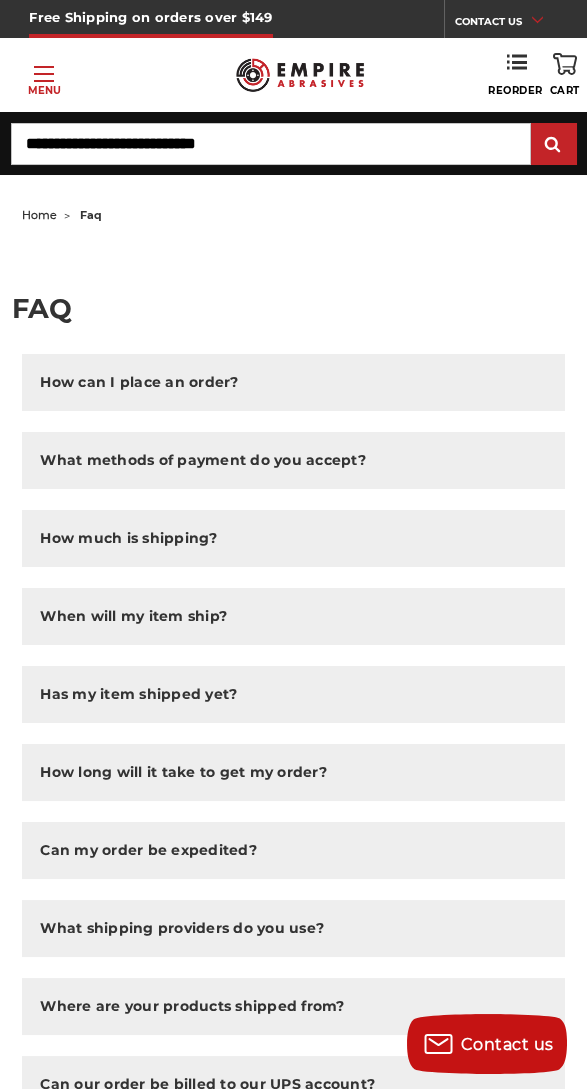 click on "What shipping providers do you use?" at bounding box center (182, 928) 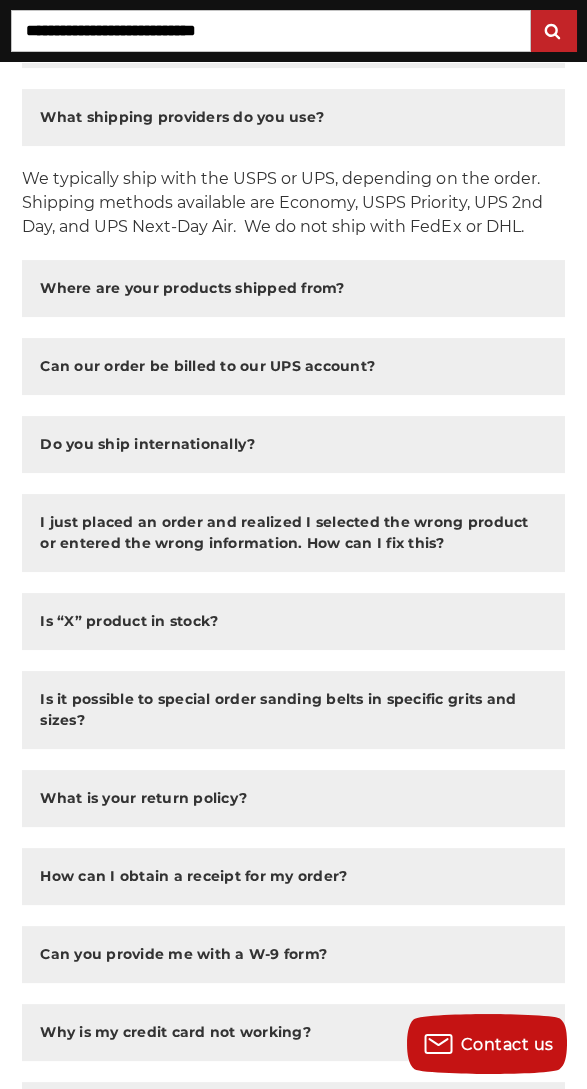 scroll, scrollTop: 815, scrollLeft: 0, axis: vertical 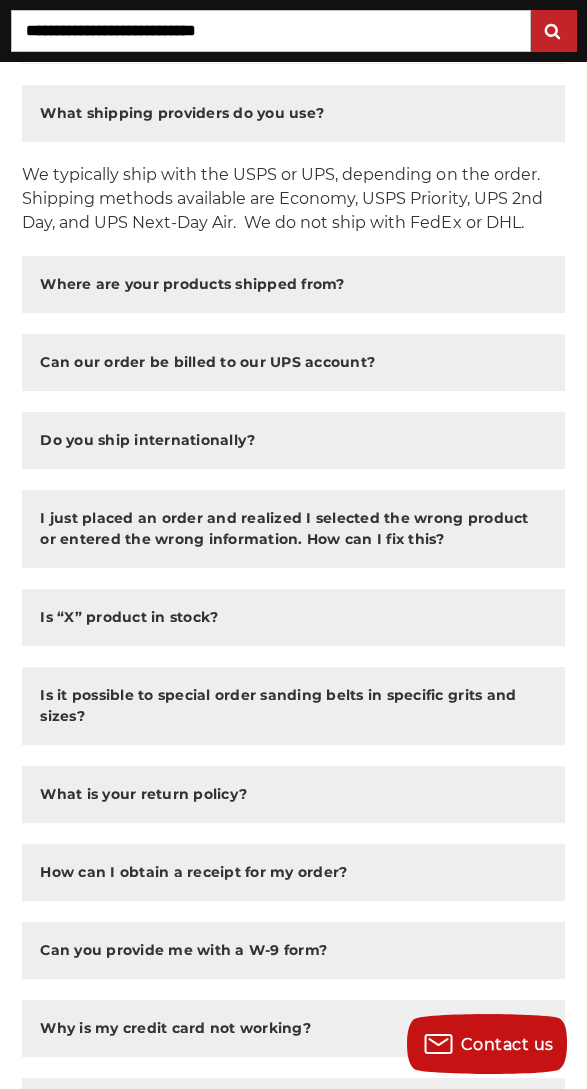 click on "Do you ship internationally?" at bounding box center (293, 440) 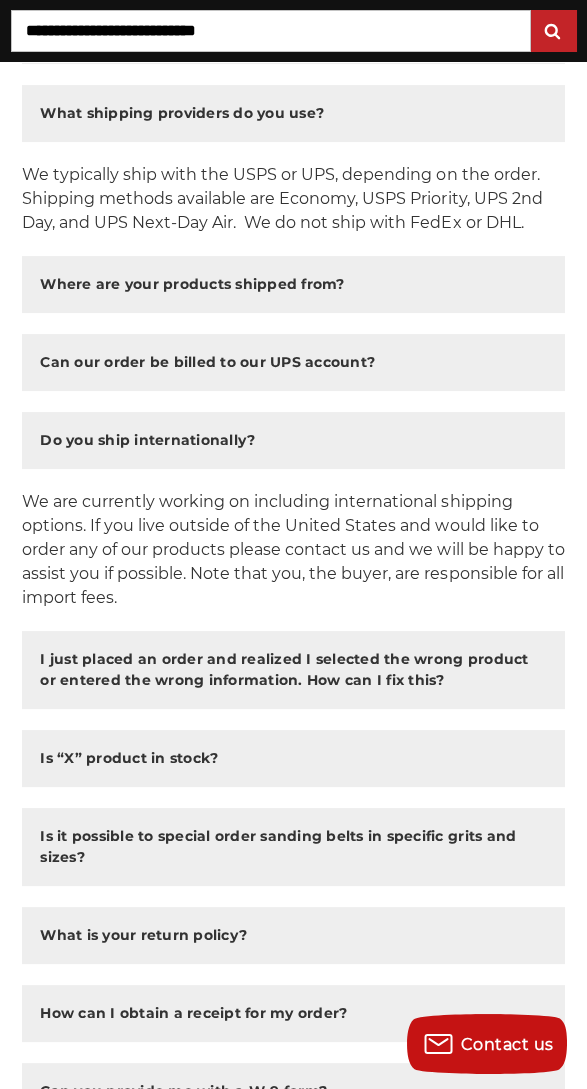 click on "Is “X” product in stock?" at bounding box center (129, 758) 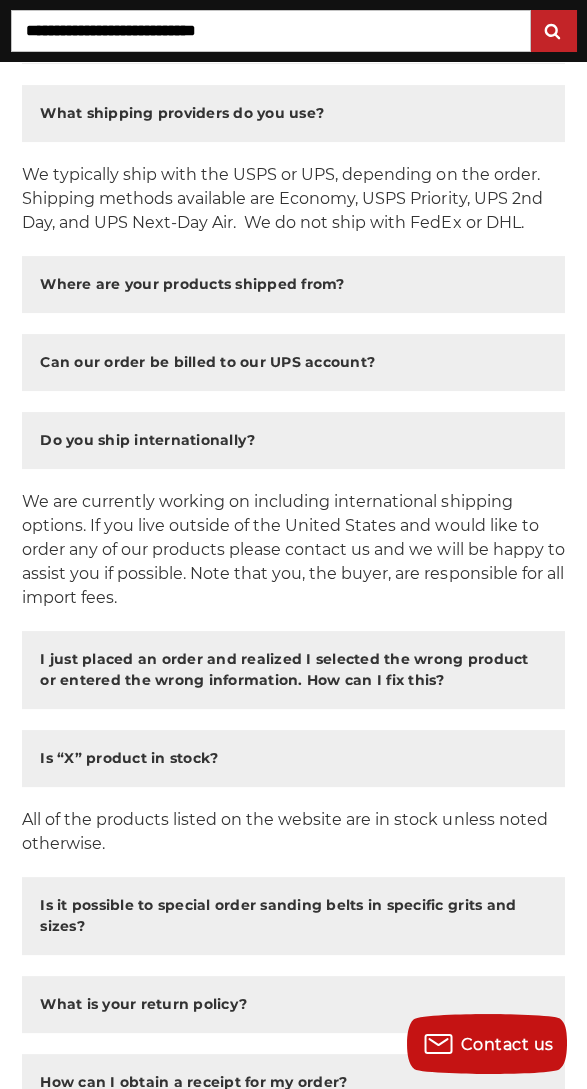 click on "Can you provide me with a W-9 form?" at bounding box center (293, 1160) 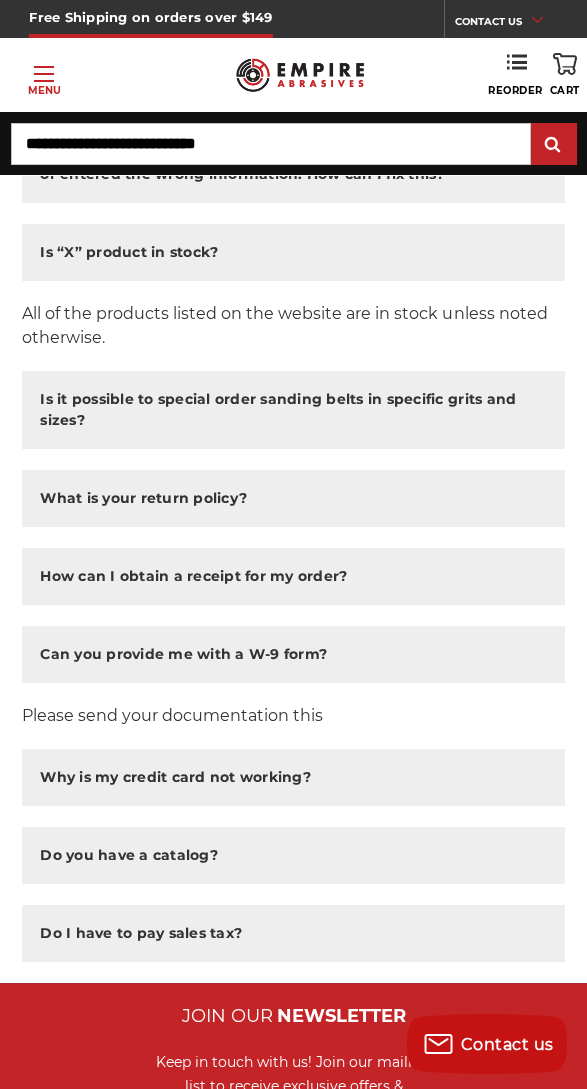 scroll, scrollTop: 1291, scrollLeft: 0, axis: vertical 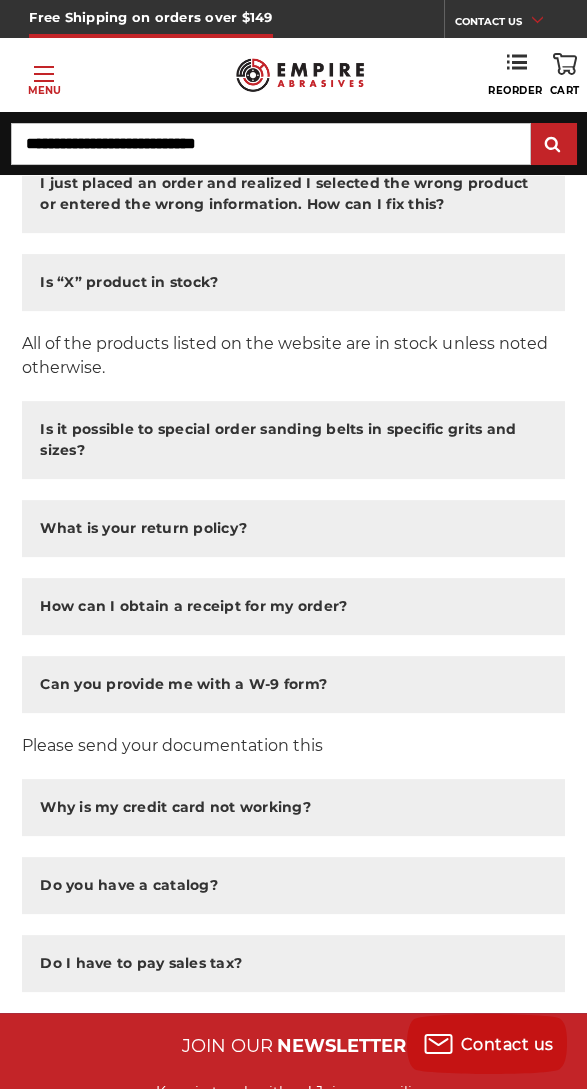 click on "How can I obtain a receipt for my order?" at bounding box center (193, 606) 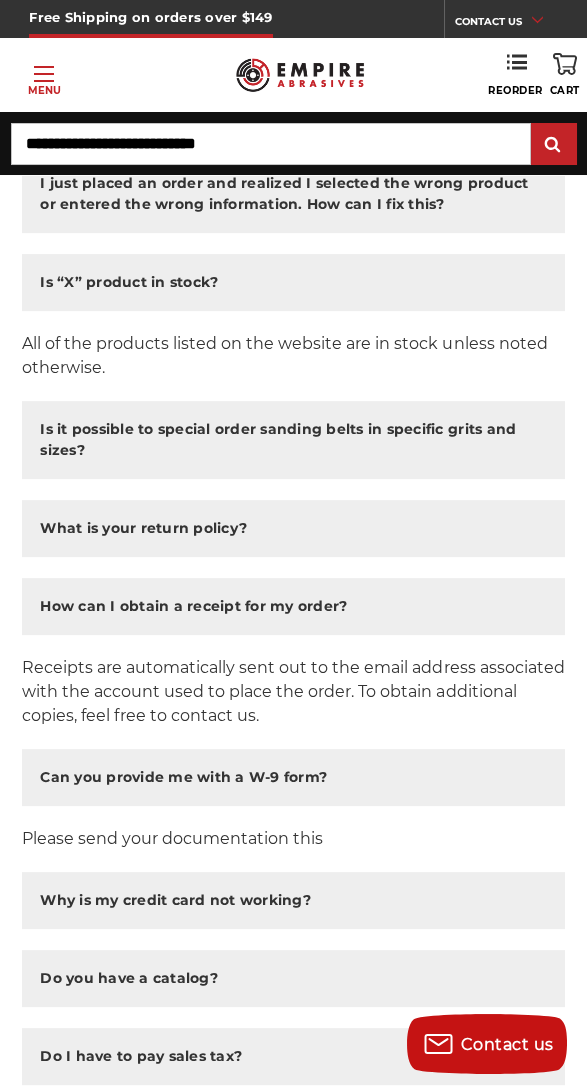 click on "Why is my credit card not working?" at bounding box center (293, 900) 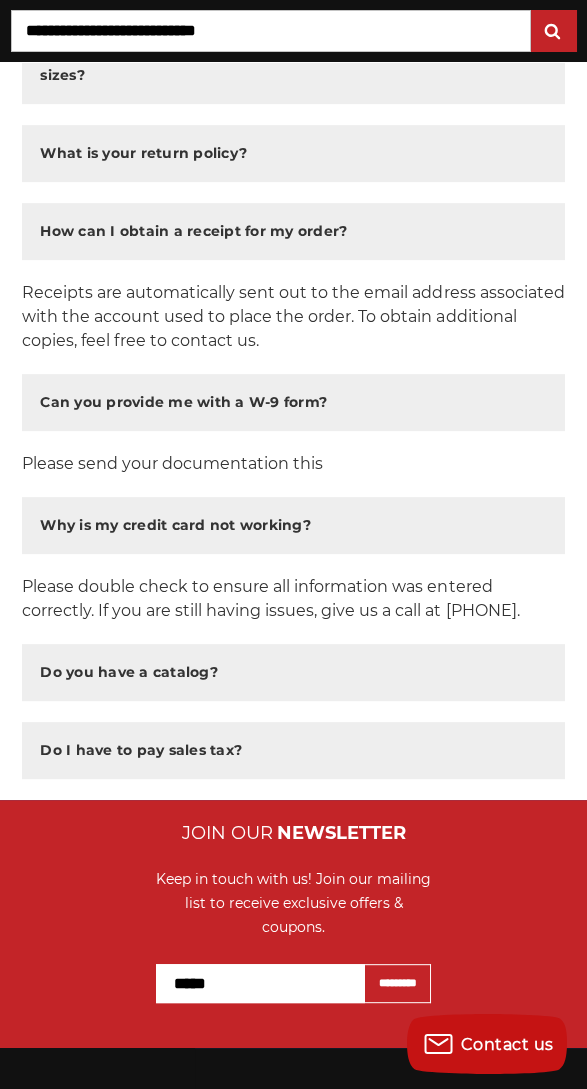 scroll, scrollTop: 1704, scrollLeft: 0, axis: vertical 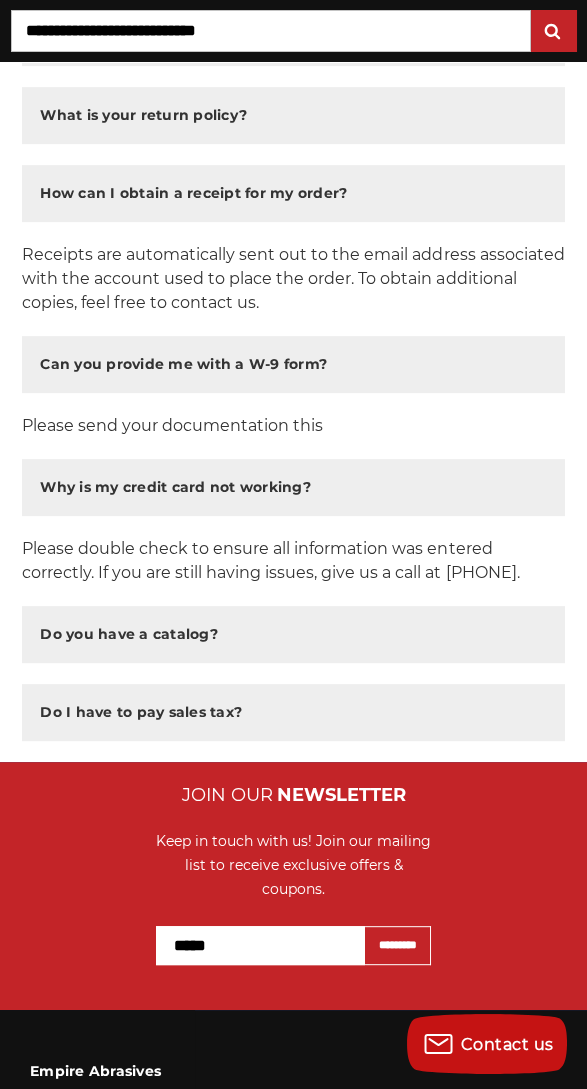 click on "Do you have a catalog?" at bounding box center (129, 634) 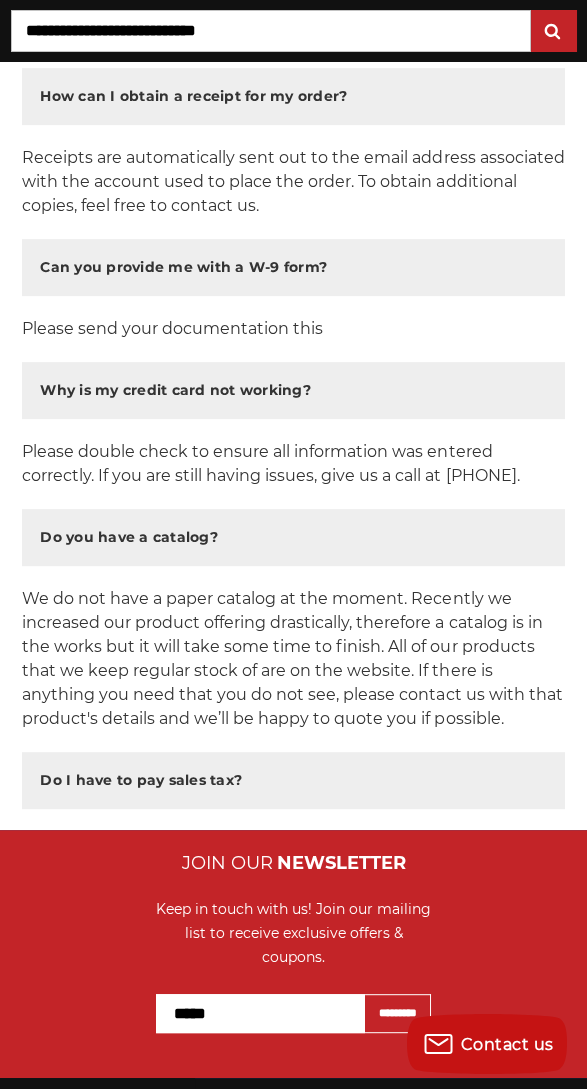 scroll, scrollTop: 1820, scrollLeft: 0, axis: vertical 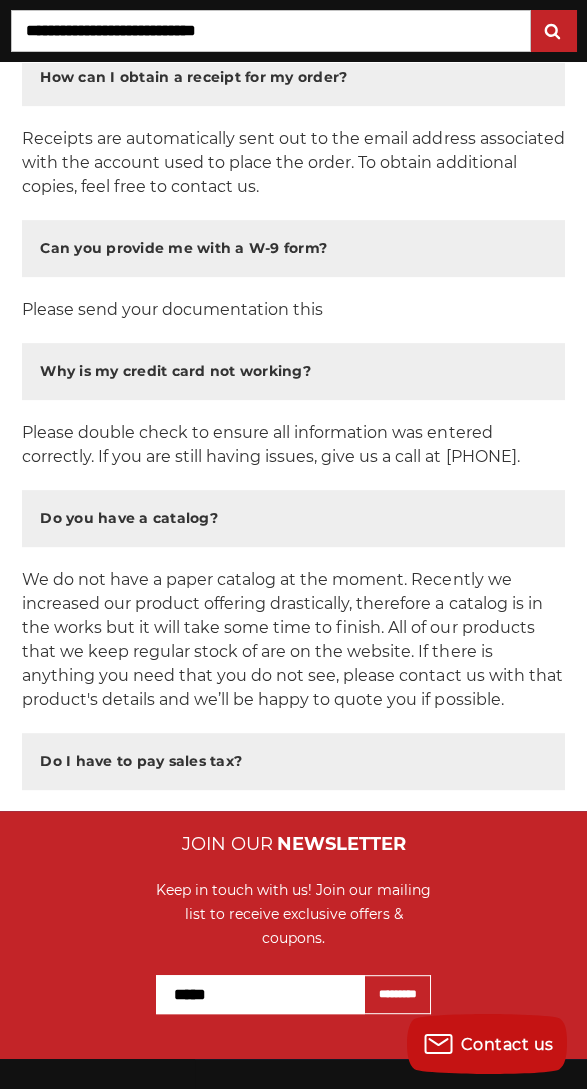 click on "Do I have to pay sales tax?" at bounding box center [141, 761] 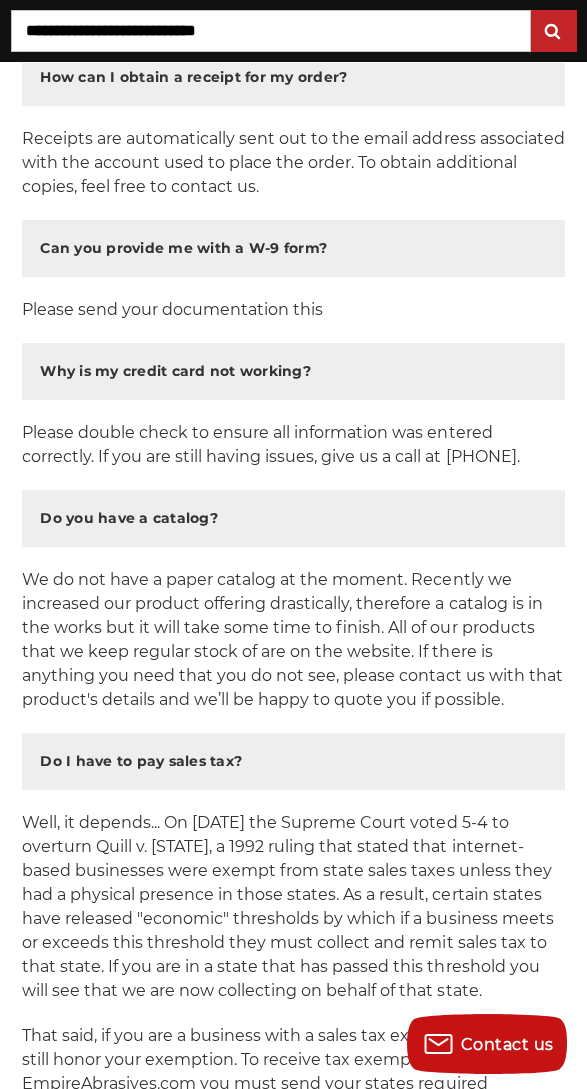 click on "Do I have to pay sales tax?" at bounding box center [141, 761] 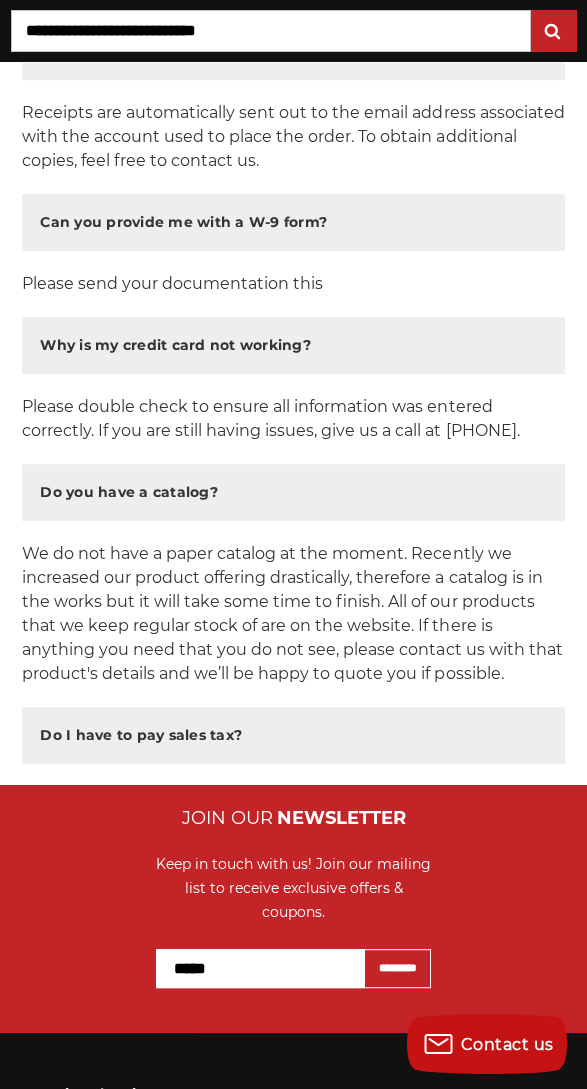 scroll, scrollTop: 1847, scrollLeft: 0, axis: vertical 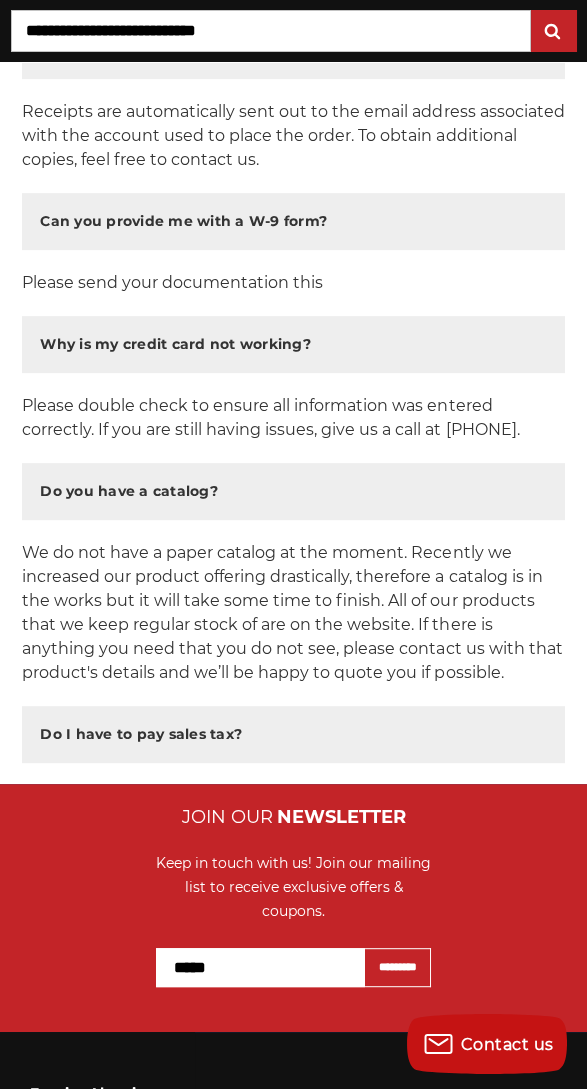 click on "Do I have to pay sales tax?" at bounding box center [293, 734] 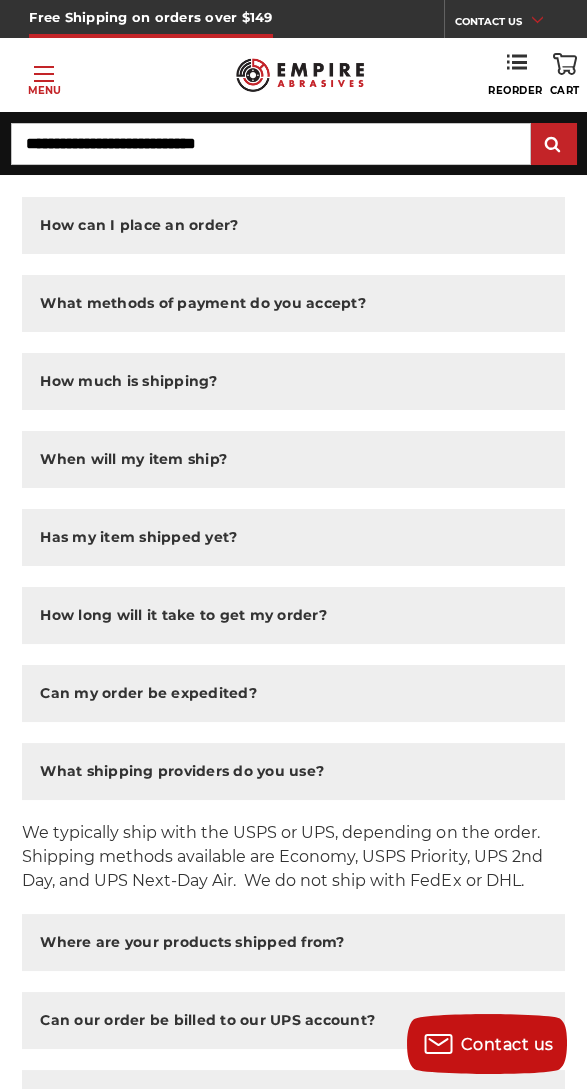 scroll, scrollTop: 0, scrollLeft: 0, axis: both 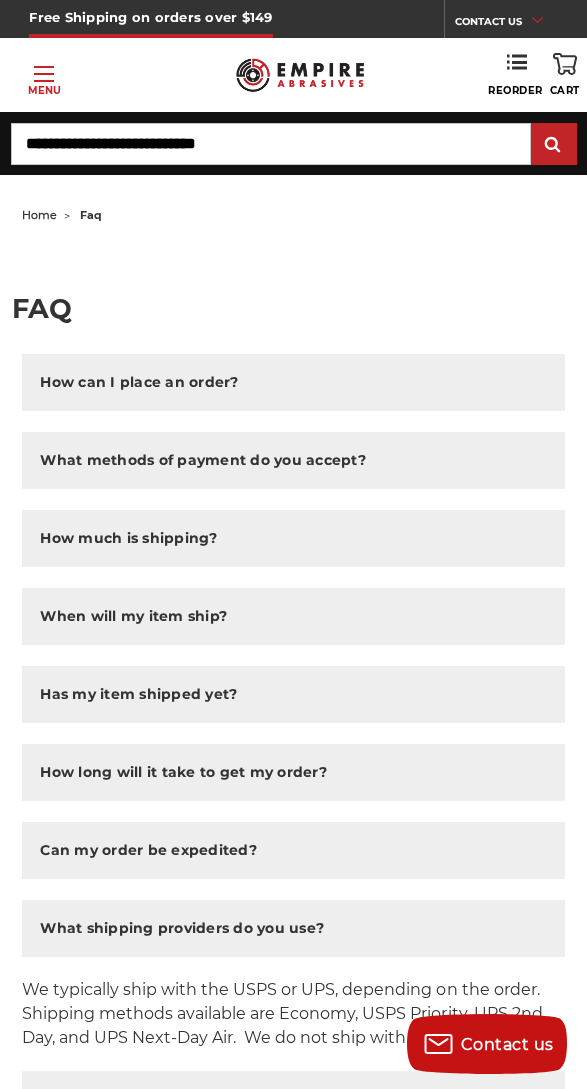 click on "Toggle menu
Menu" at bounding box center [44, 75] 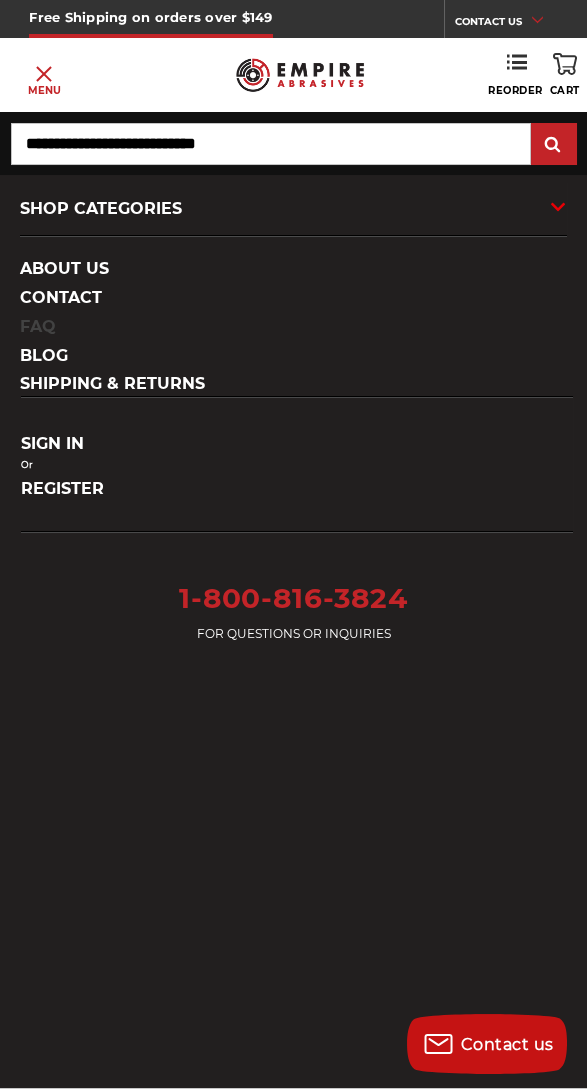 click on "SHOP CATEGORIES" at bounding box center (293, 209) 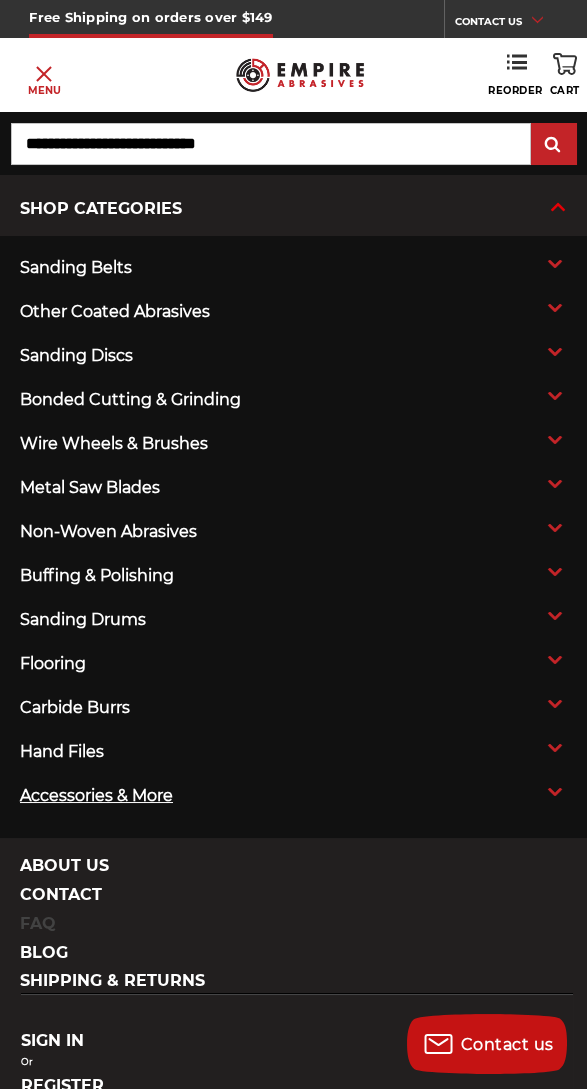 click on "accessories & more" at bounding box center [293, 796] 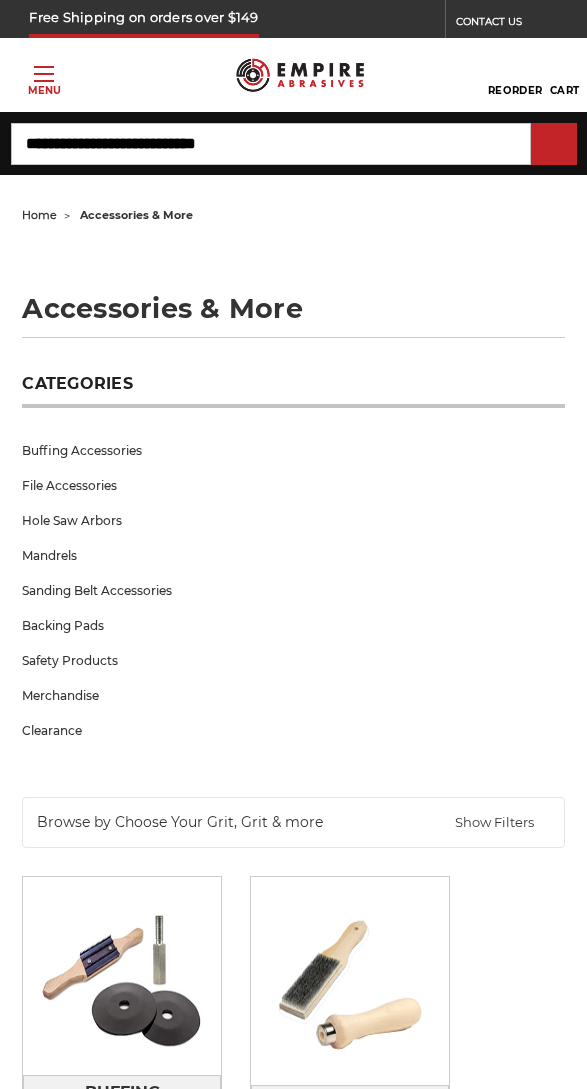 scroll, scrollTop: 0, scrollLeft: 0, axis: both 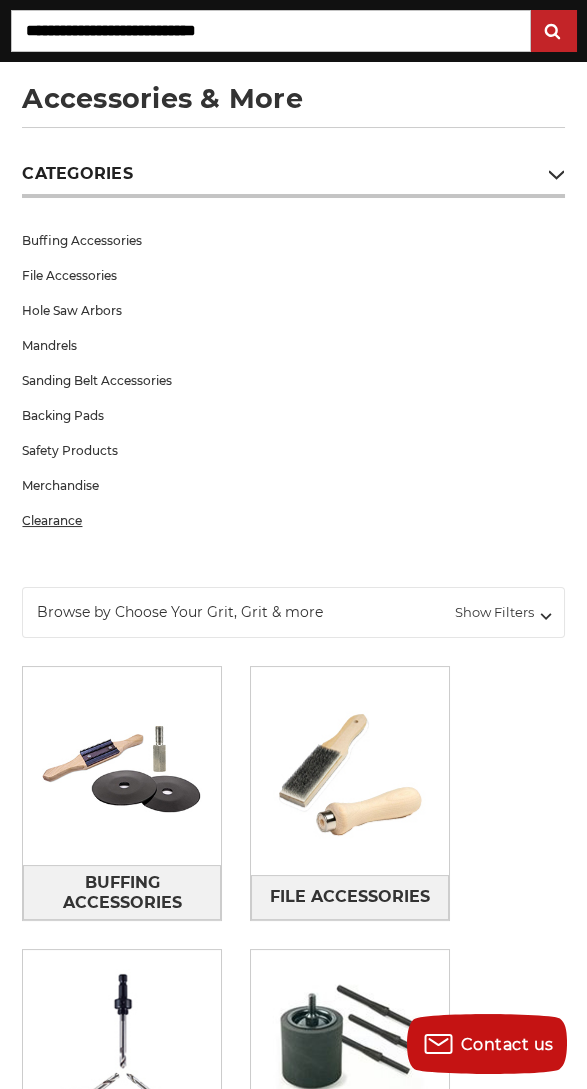 click on "Clearance" at bounding box center (293, 520) 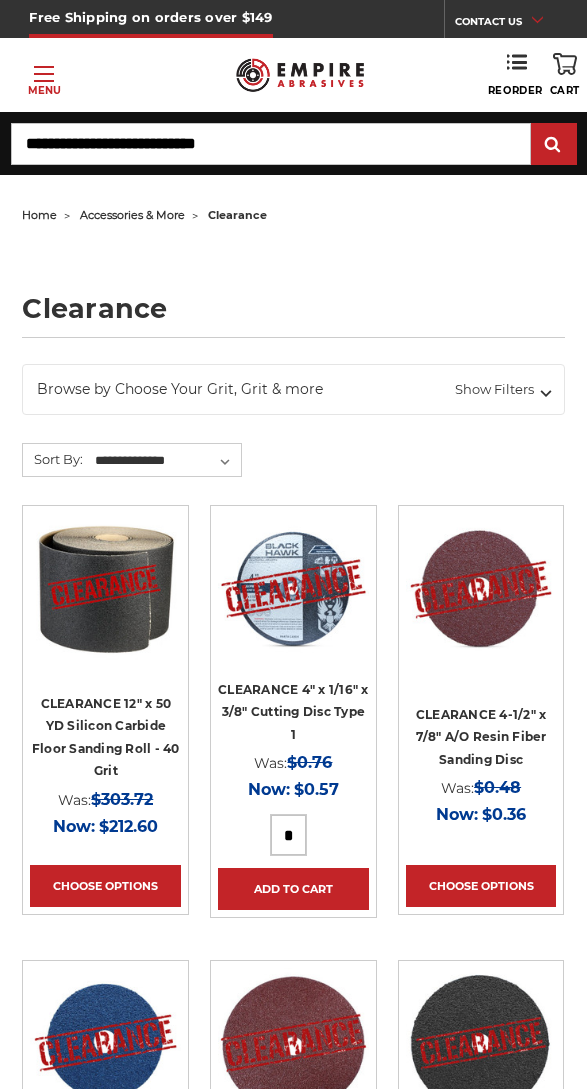 scroll, scrollTop: 0, scrollLeft: 0, axis: both 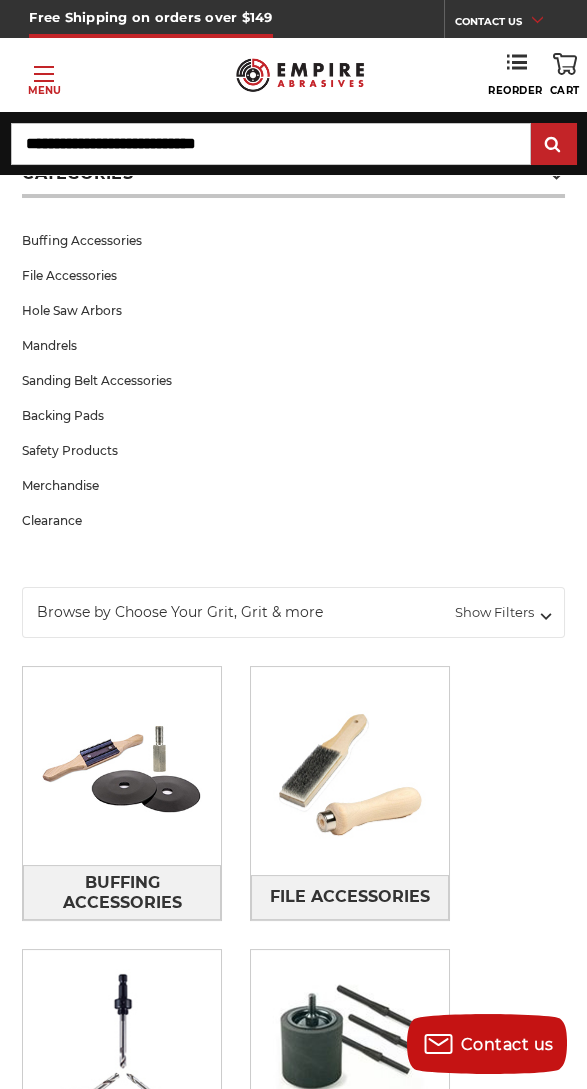 click on "Toggle menu
Menu" at bounding box center [44, 75] 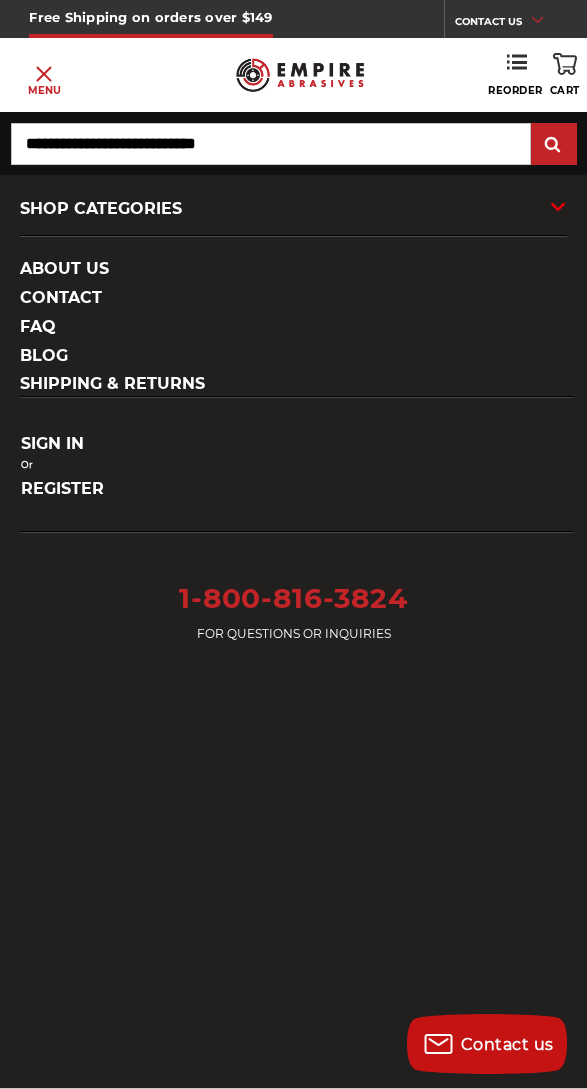 click at bounding box center (554, 145) 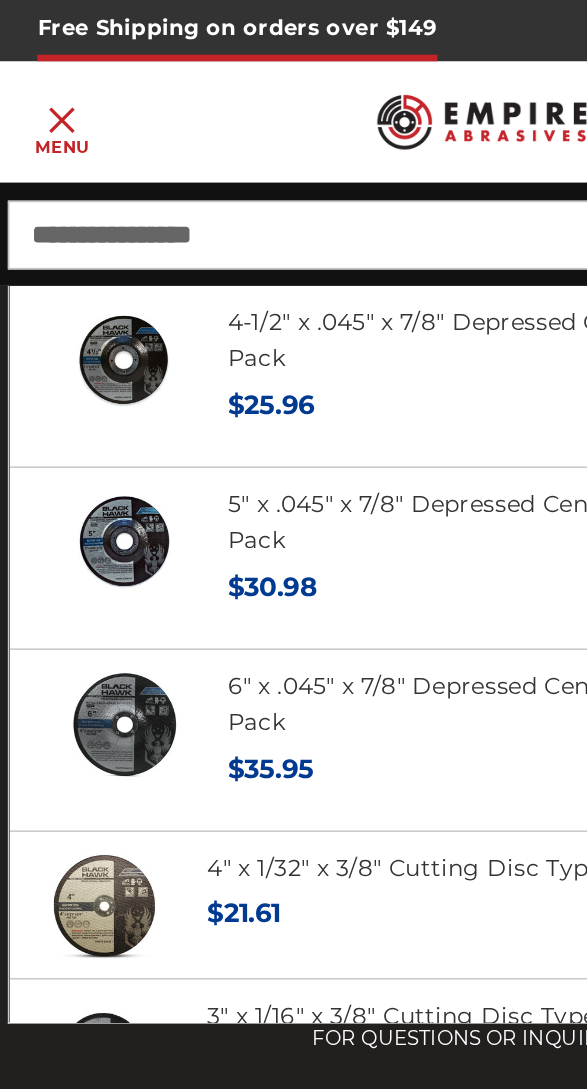 scroll, scrollTop: 210, scrollLeft: 0, axis: vertical 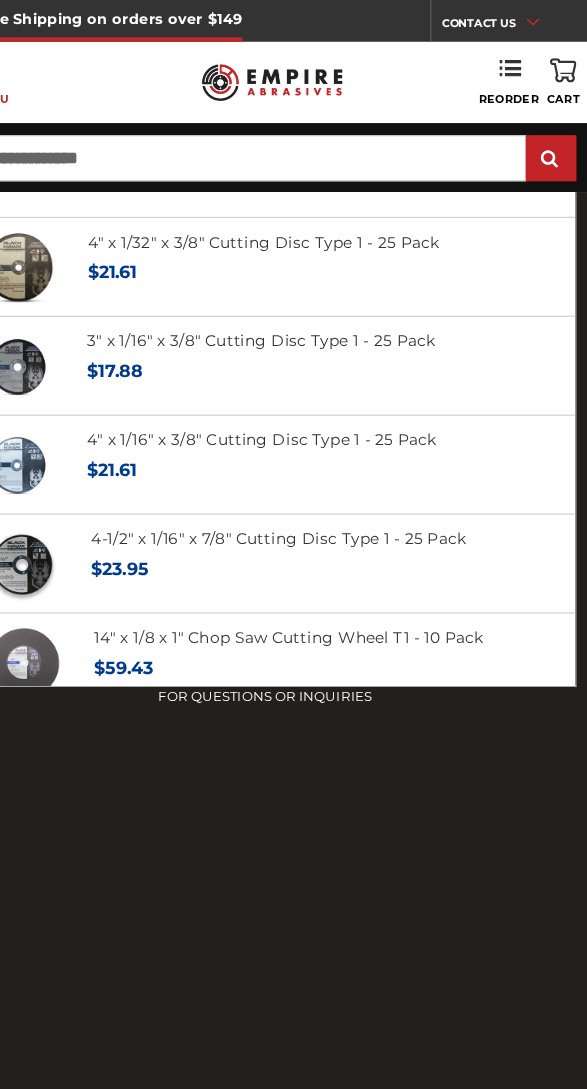 click on "**********" at bounding box center [271, 144] 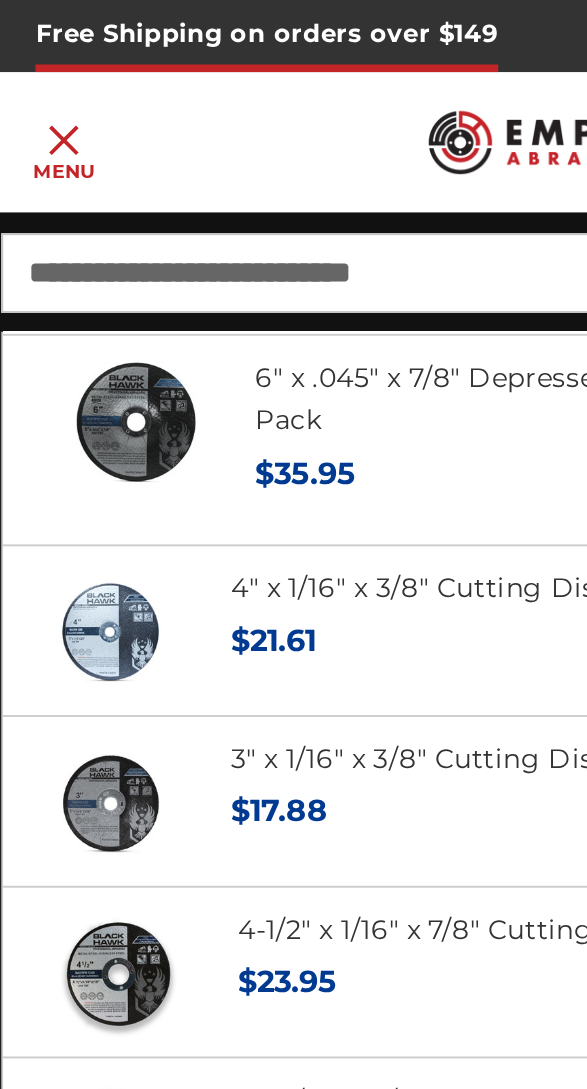 type on "**********" 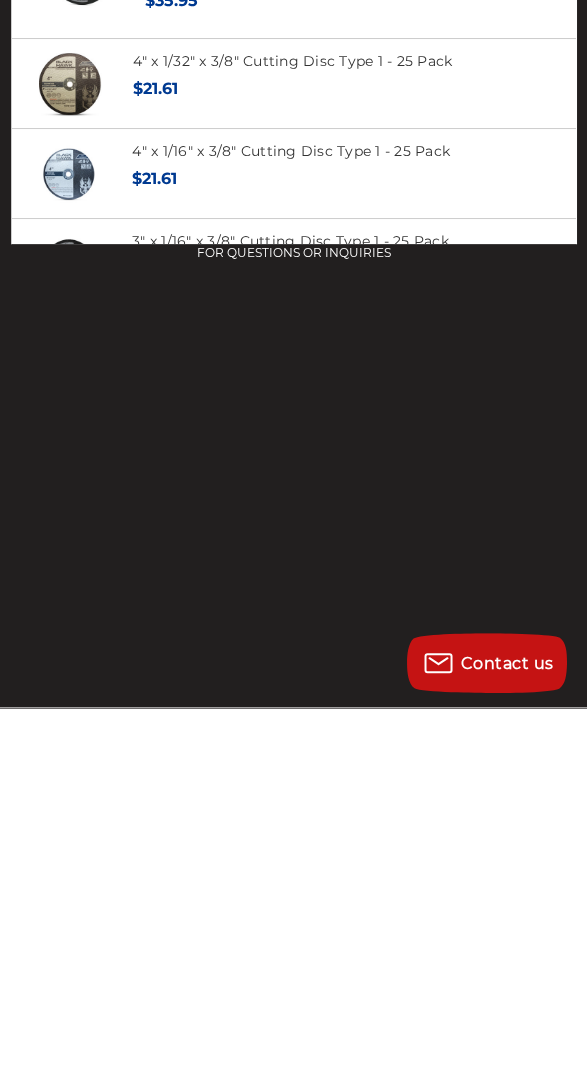 scroll, scrollTop: 210, scrollLeft: 0, axis: vertical 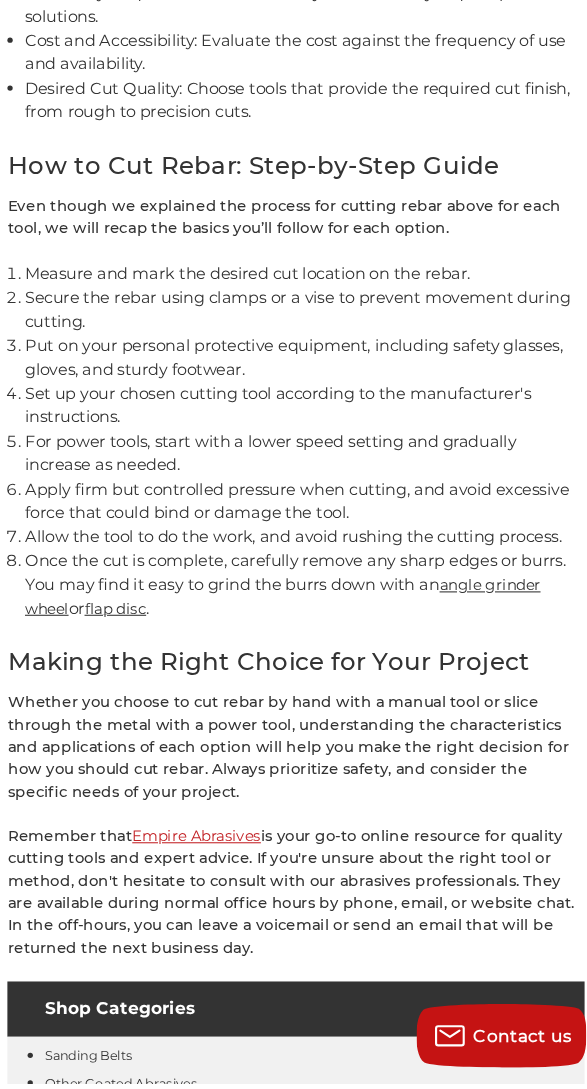 click on "Reinforcing bar, aka rebar, is a steel bar used to reinforce concrete and masonry structures by enhancing their tensile strength. In various construction projects working with this material, these steel bars will need to be cut or resized to fit the unique plans for the structure. Cutting rebar the right way, with the right tools, is the key to preserving the structure’s integrity, and for keeping you safe in the process.
In this guide, we’ll go over the different tools for cutting rebar and provide instructions on how to cut rebar by hand or with different machines.
Safety First
We have to start with safety here, because of its importance when cutting rebar. Serious injuries can happen due to sharp edges, flying debris, and the potential for kickback. Before attempting to cut rebar, take a few minutes to set up your safety measures:
Wear appropriate (PPE) at all times
Remove anything flammable
Always  firmly secure the rebar" at bounding box center [293, -2496] 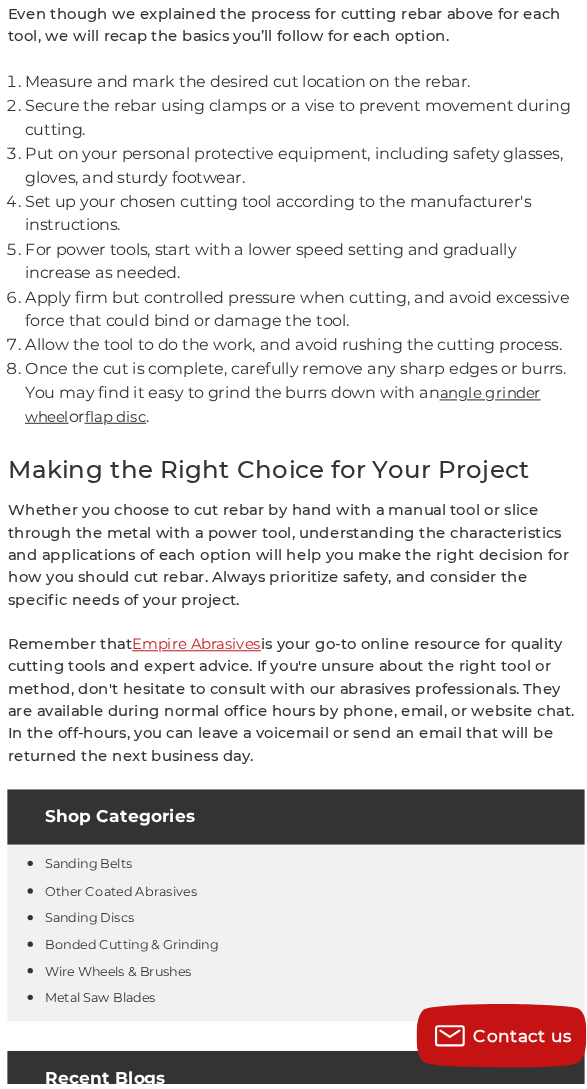 scroll, scrollTop: 6612, scrollLeft: 0, axis: vertical 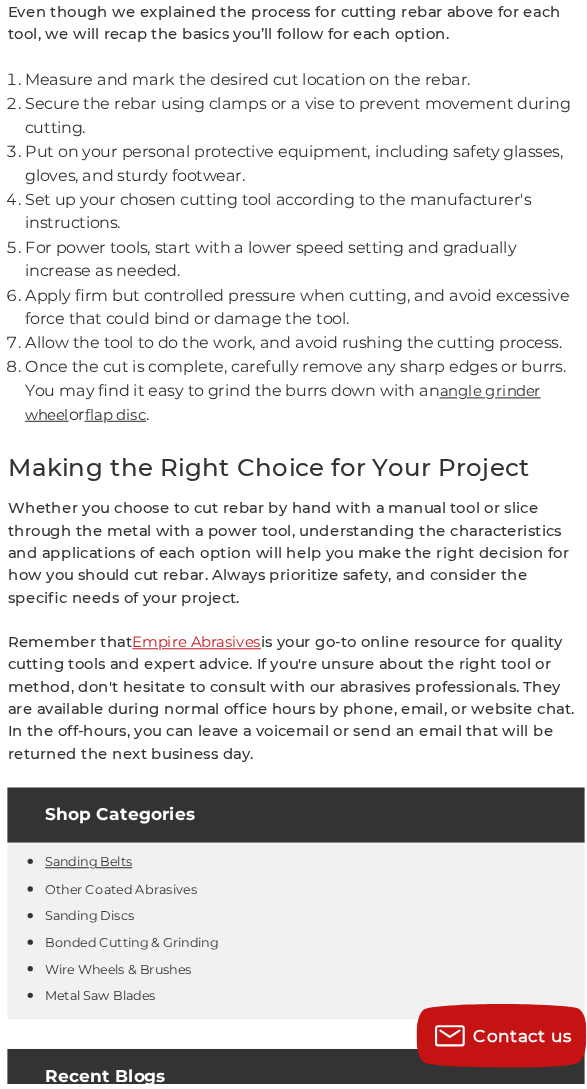 click on "Sanding Belts" at bounding box center (98, 879) 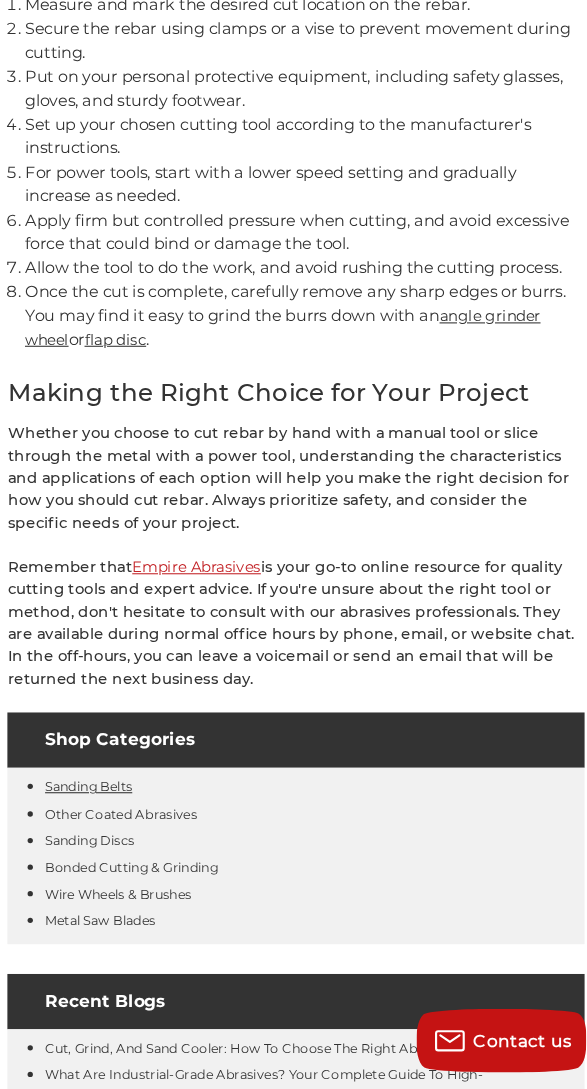 scroll, scrollTop: 6702, scrollLeft: 0, axis: vertical 